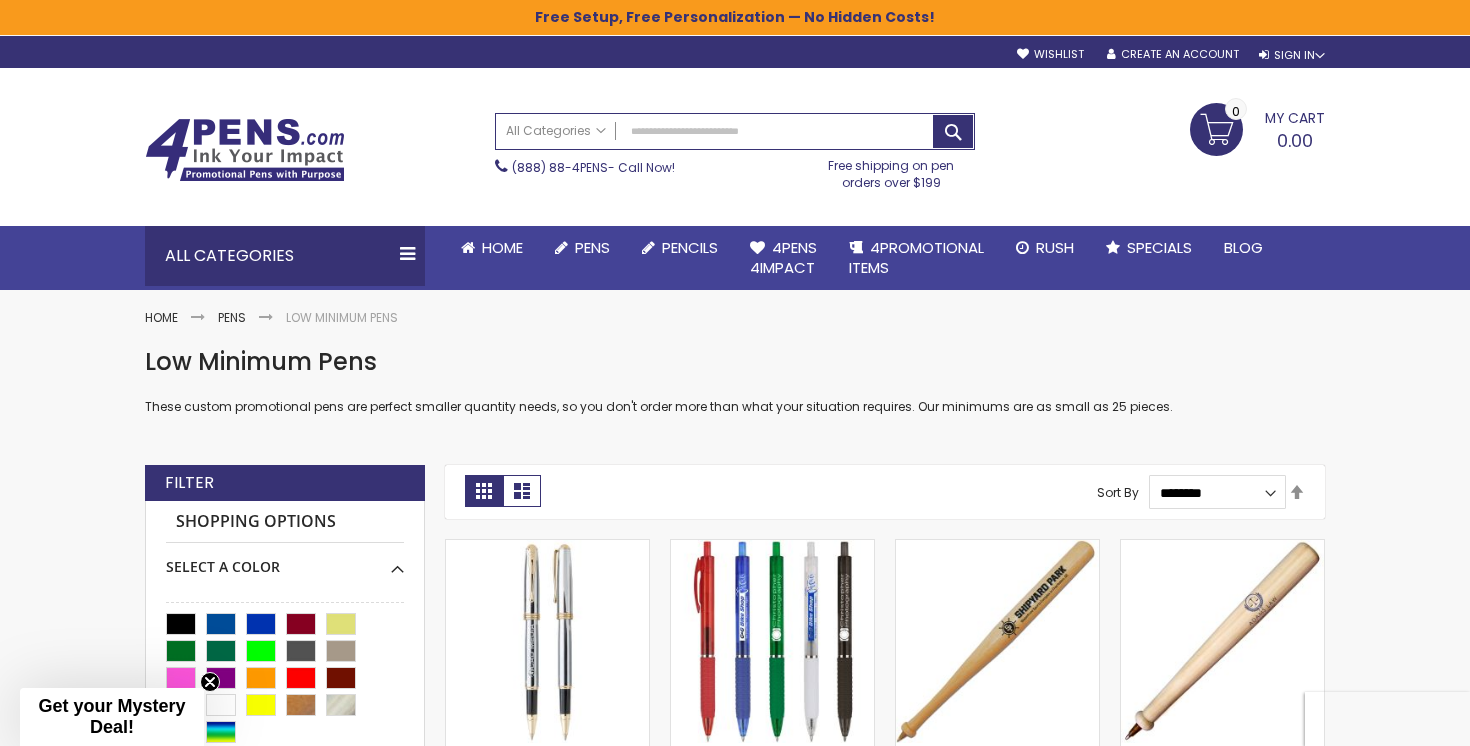 scroll, scrollTop: 0, scrollLeft: 0, axis: both 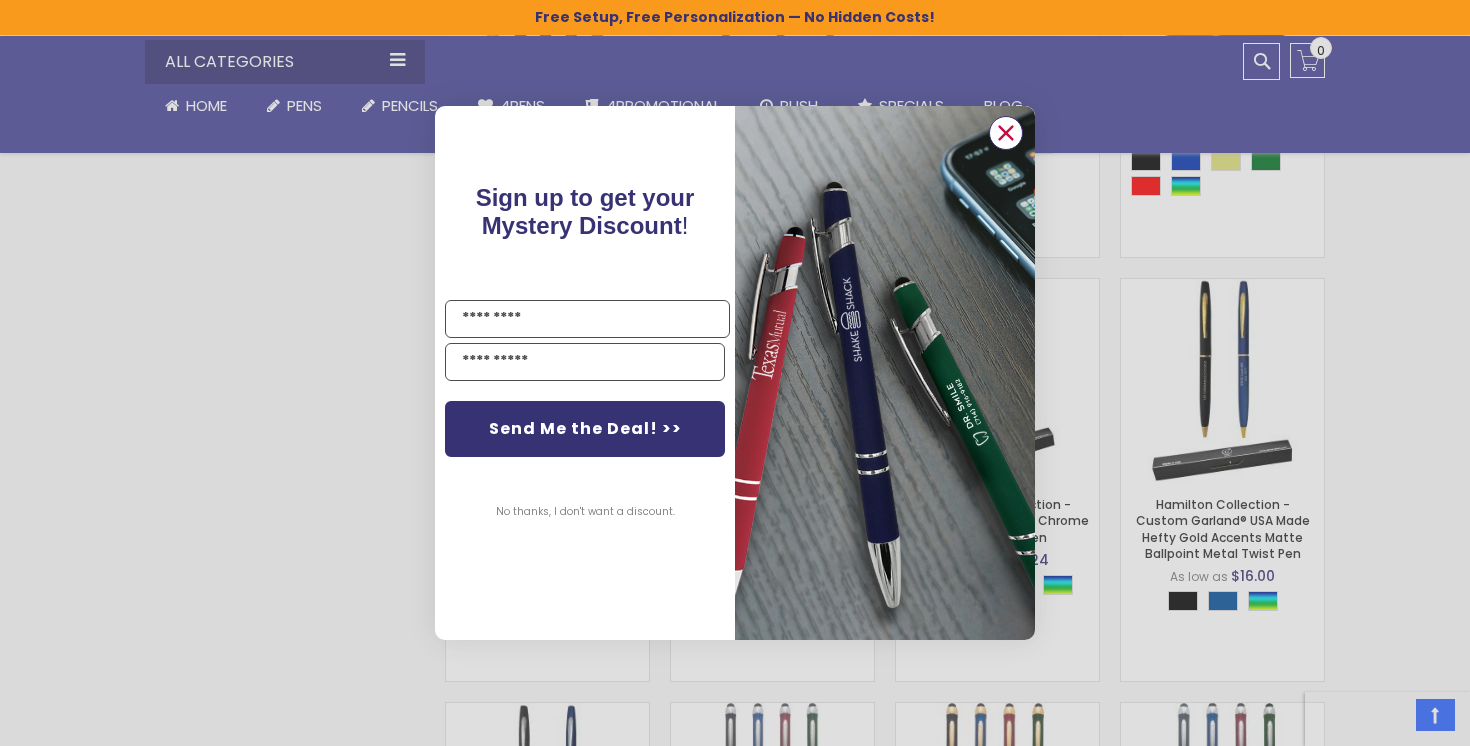 click 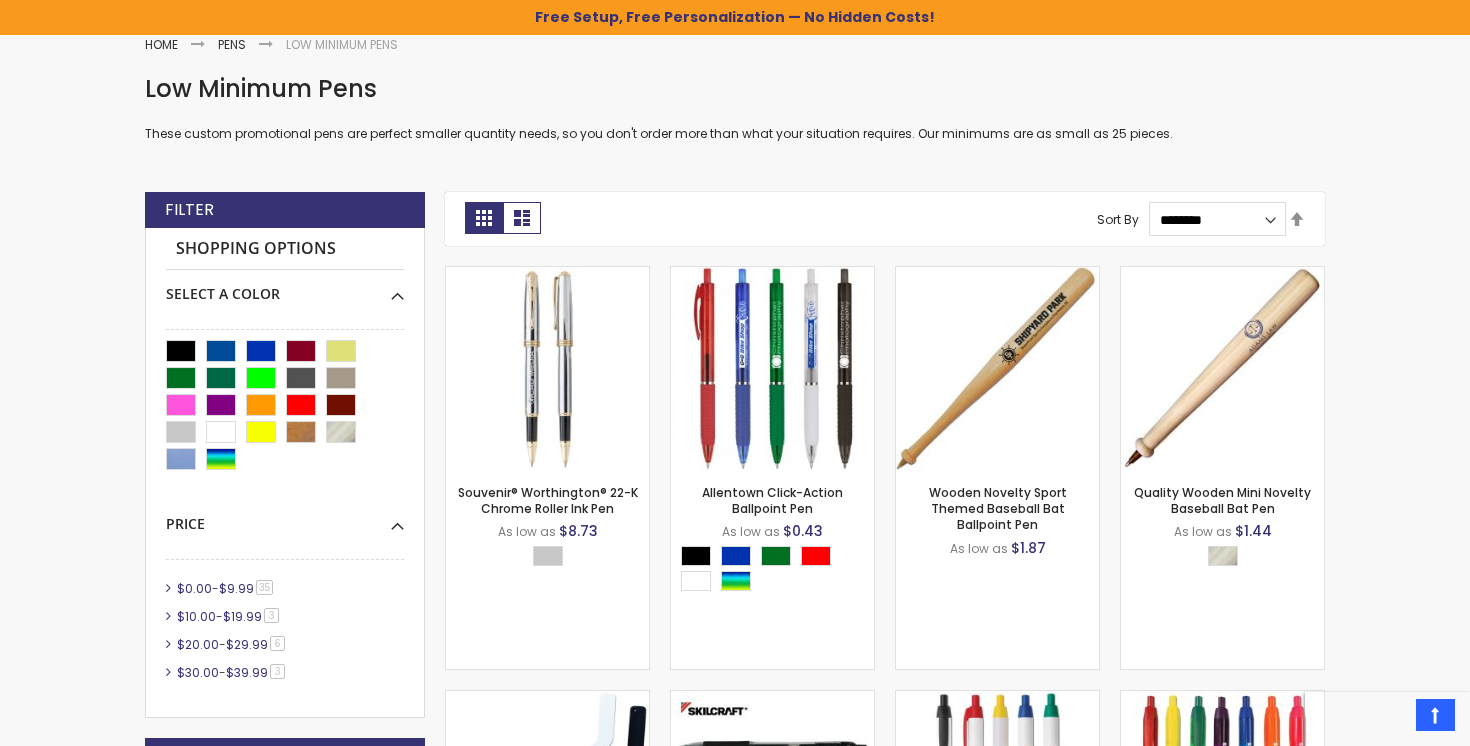 scroll, scrollTop: 276, scrollLeft: 0, axis: vertical 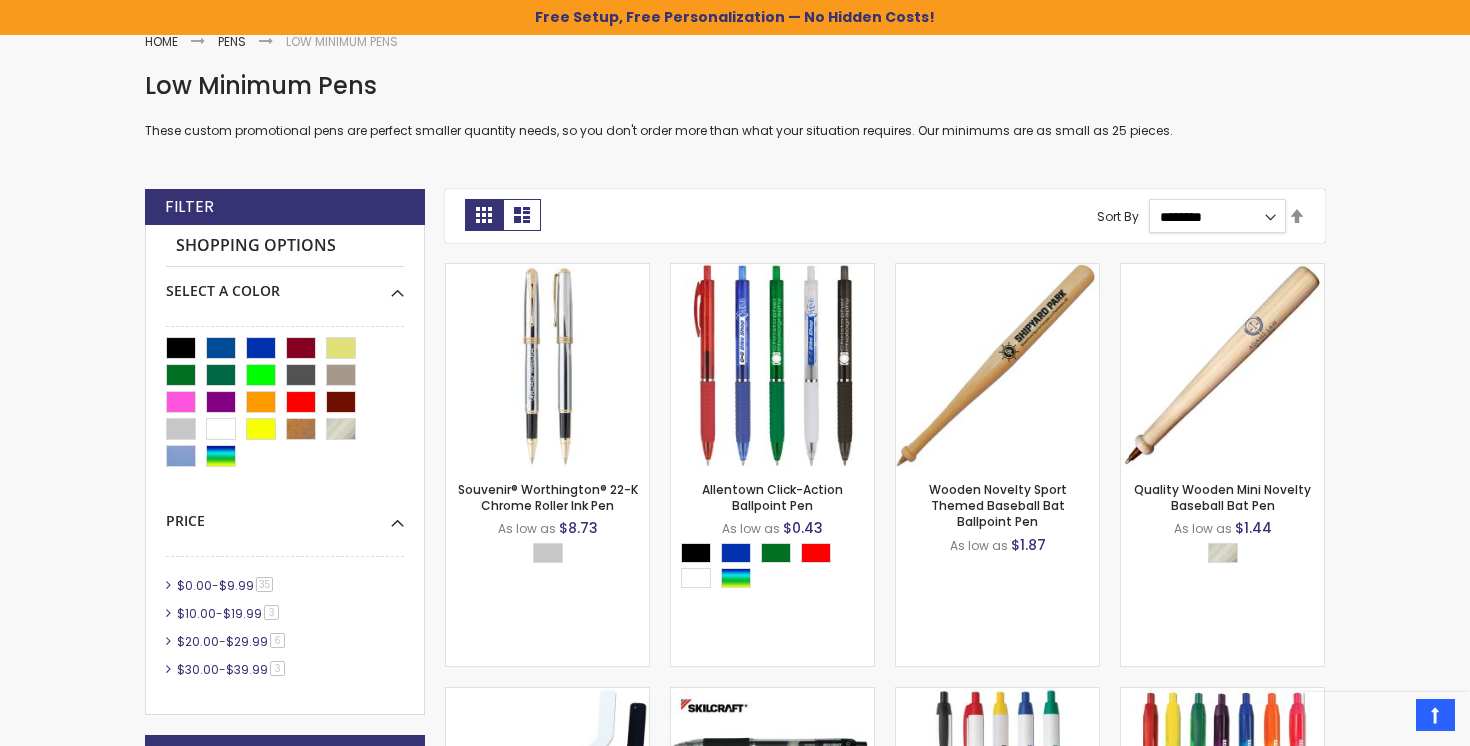 click on "**********" at bounding box center (1218, 216) 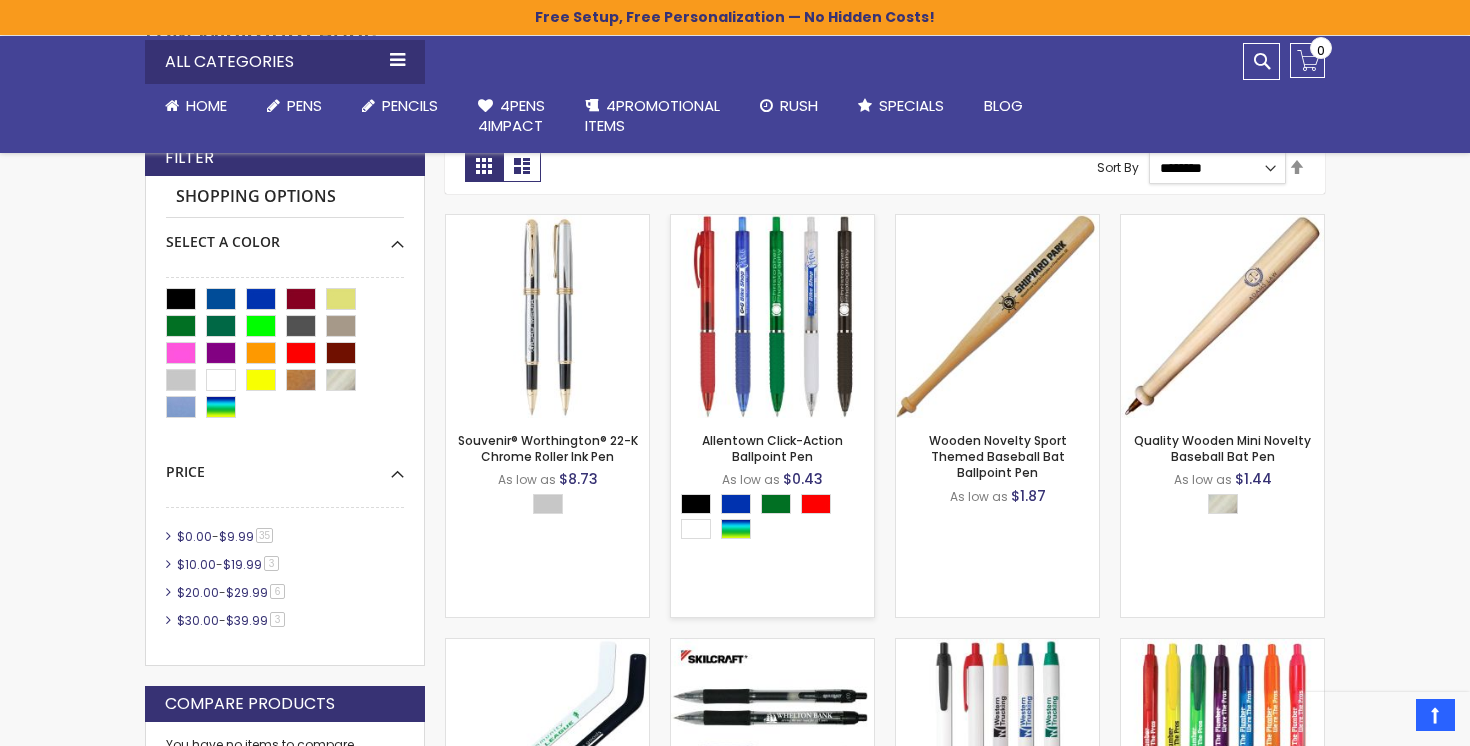 scroll, scrollTop: 329, scrollLeft: 0, axis: vertical 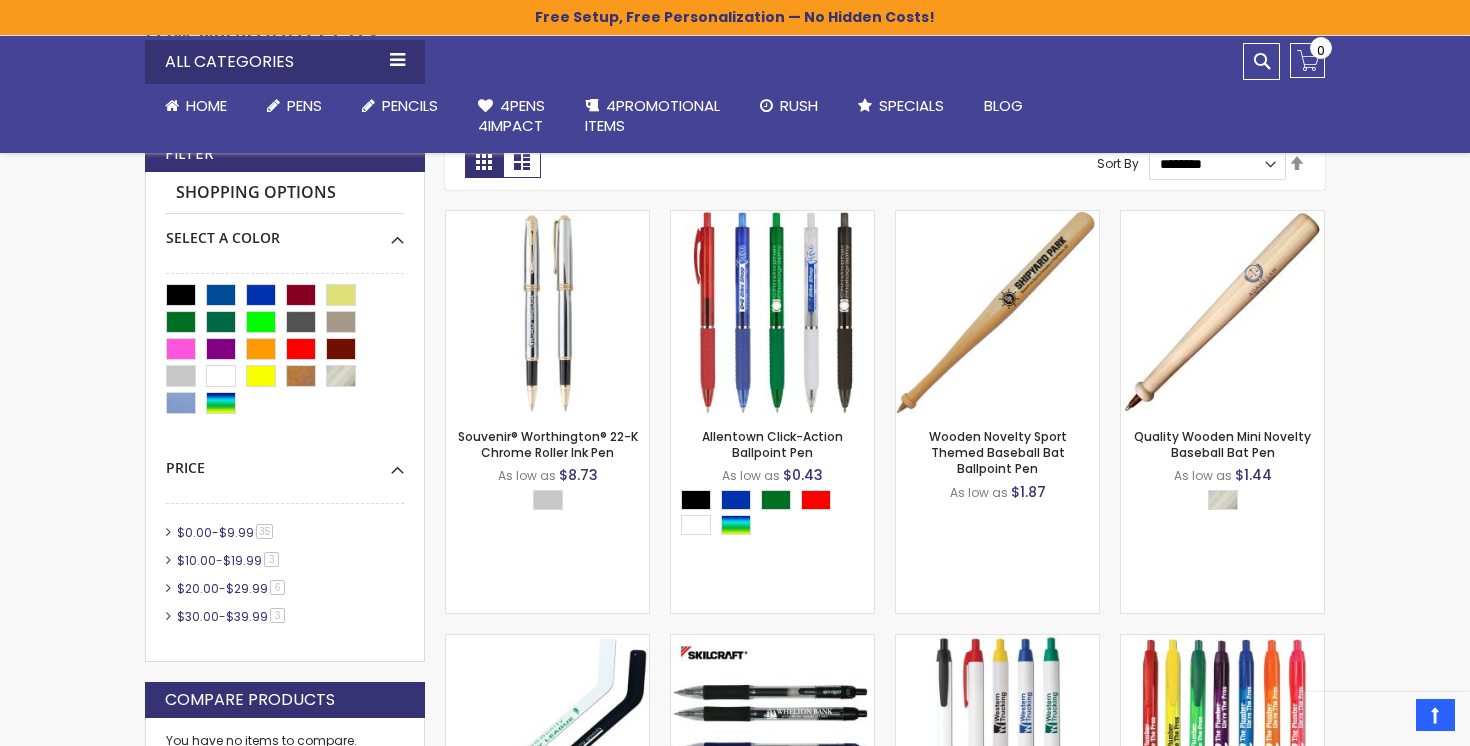 click on "$0.00  -  $9.99
35 item" at bounding box center (226, 532) 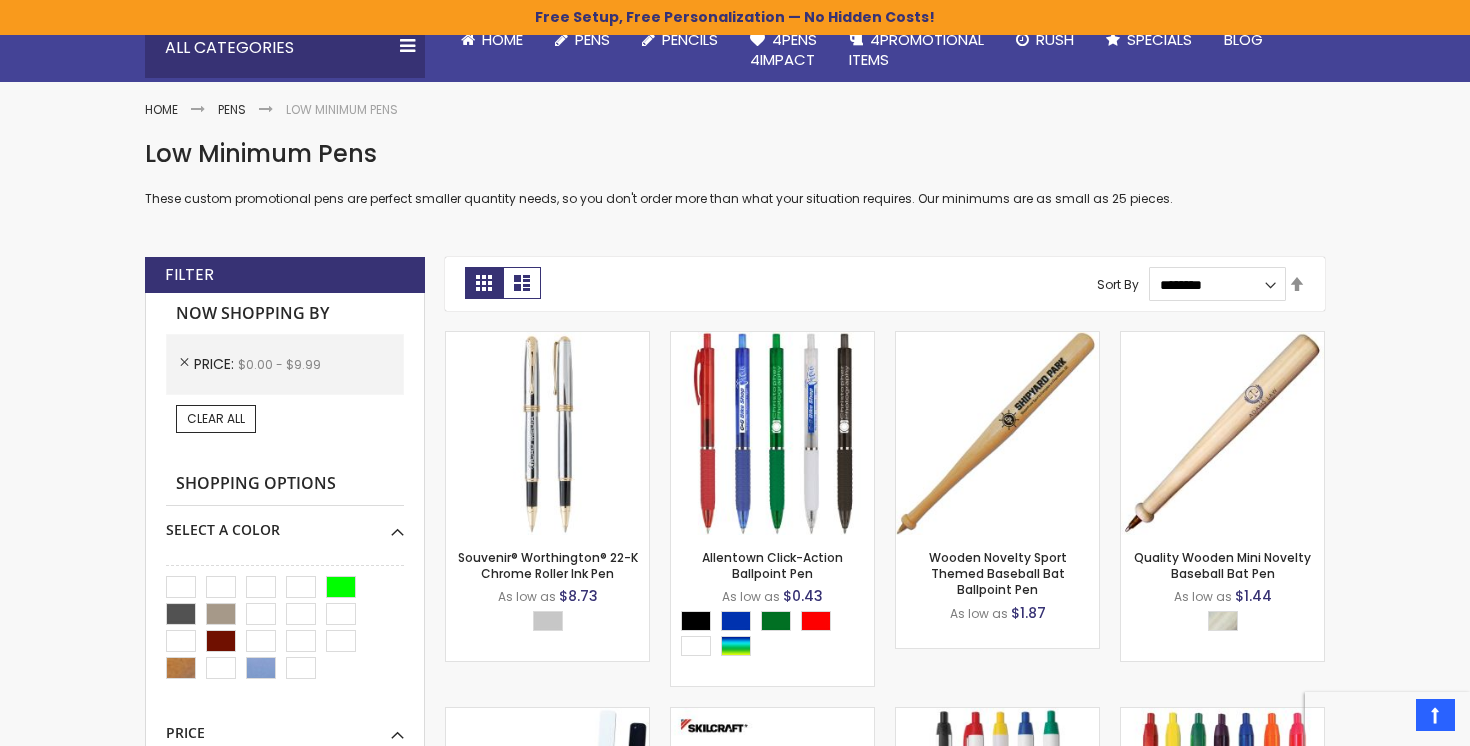 scroll, scrollTop: 197, scrollLeft: 0, axis: vertical 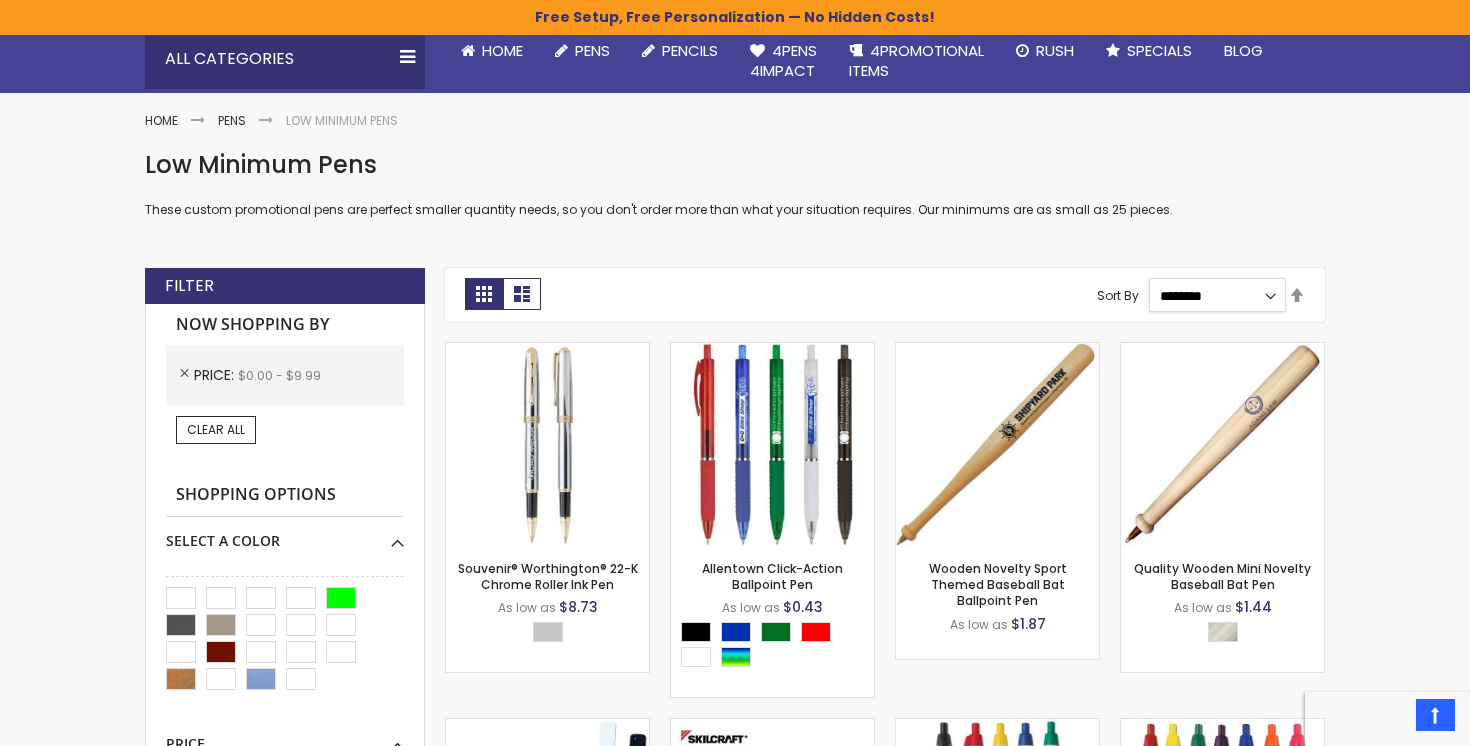 click on "**********" at bounding box center (1218, 295) 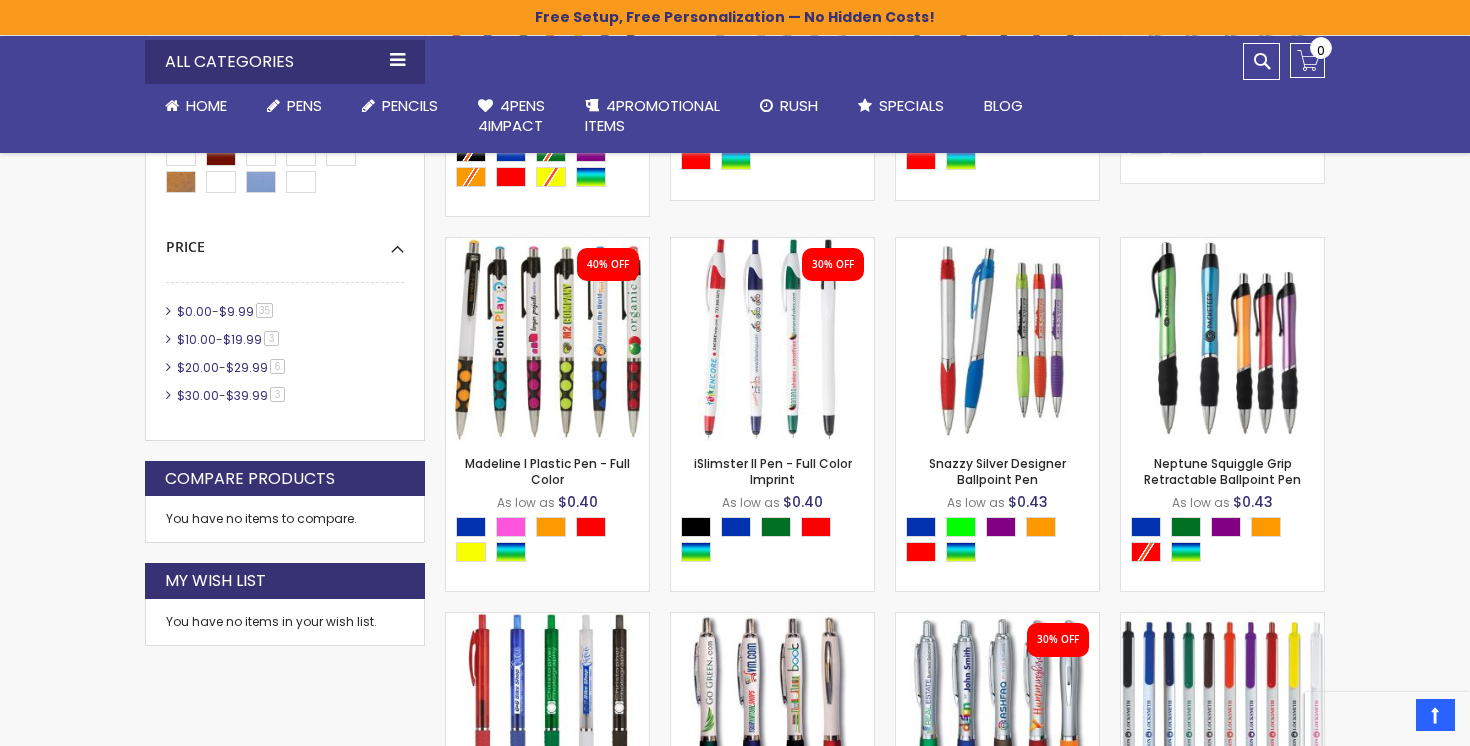 scroll, scrollTop: 667, scrollLeft: 0, axis: vertical 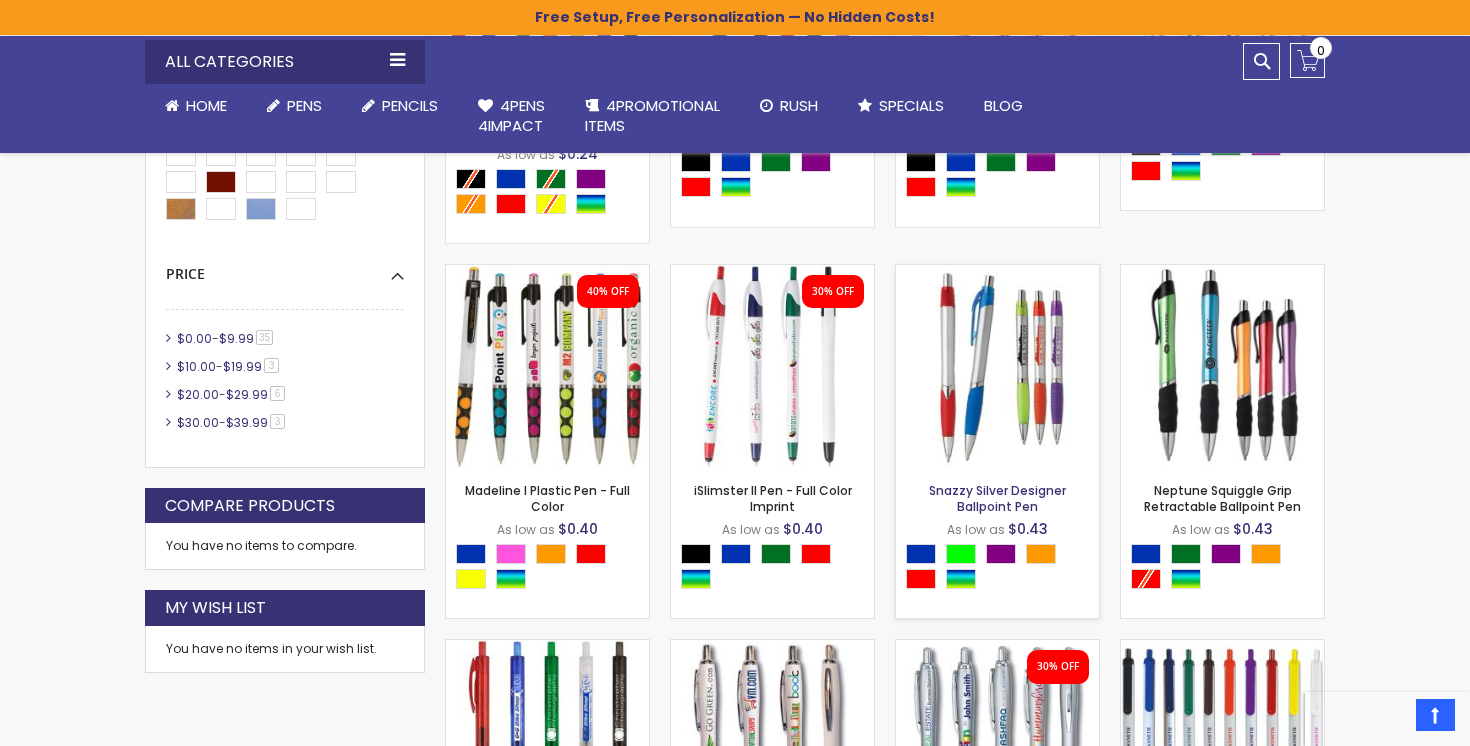 click on "Snazzy Silver Designer Ballpoint Pen" at bounding box center (997, 498) 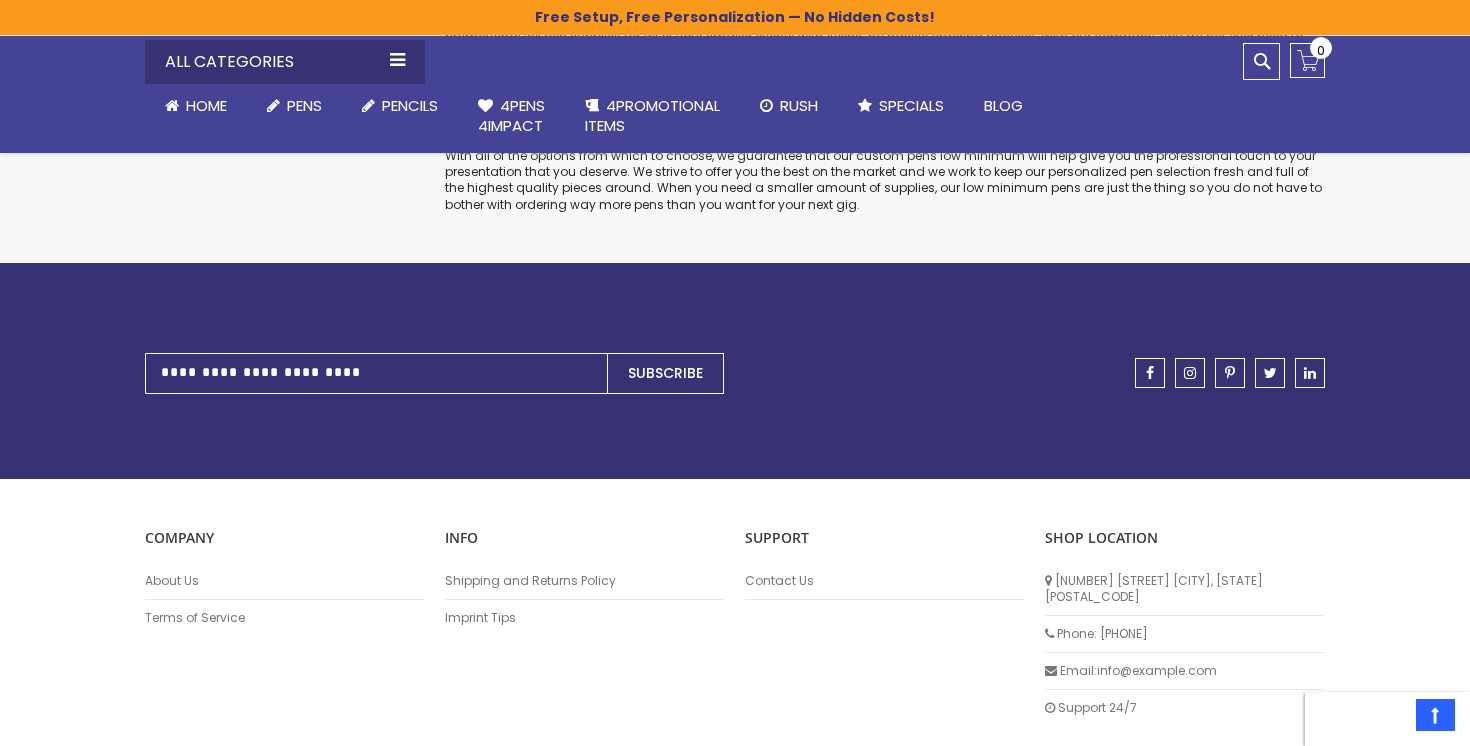 scroll, scrollTop: 4155, scrollLeft: 0, axis: vertical 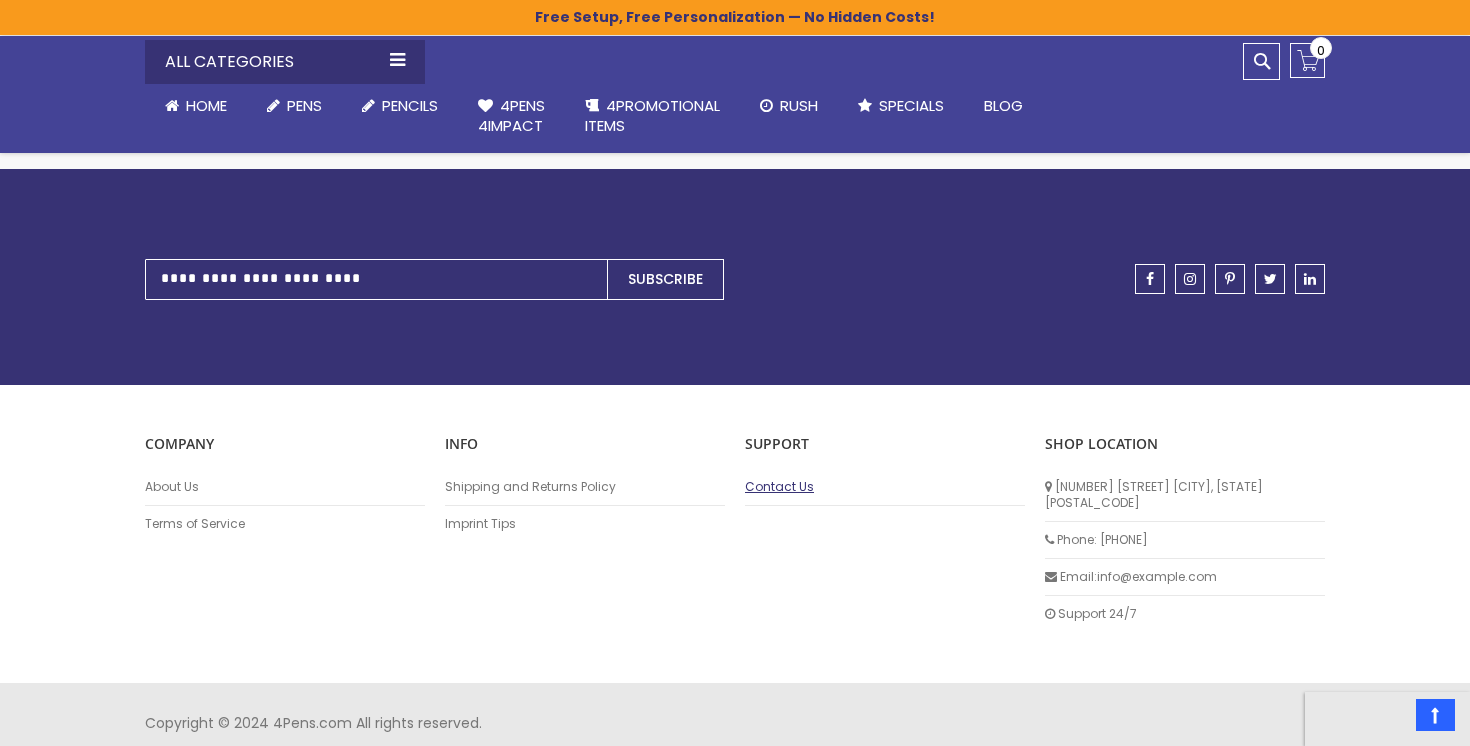 click on "Contact Us" at bounding box center [885, 487] 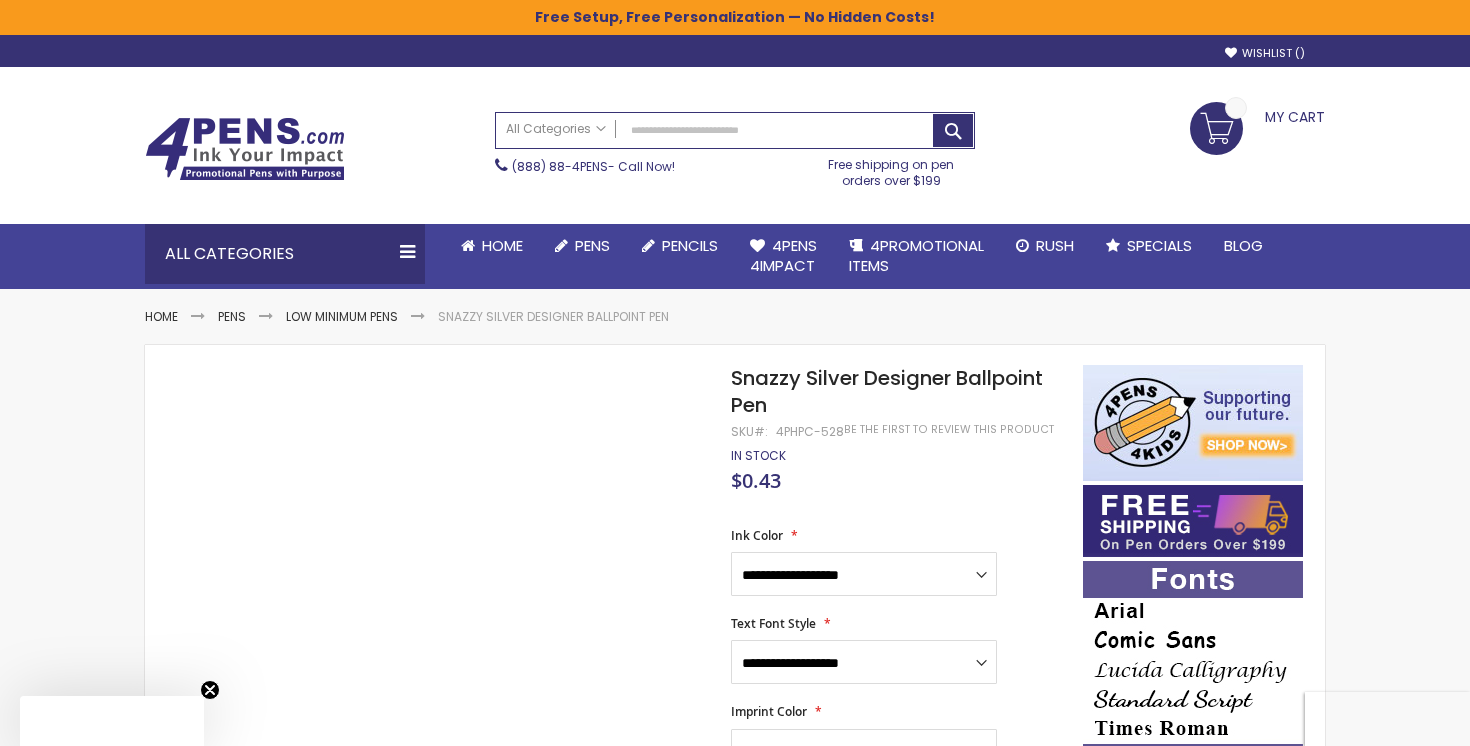 scroll, scrollTop: 0, scrollLeft: 0, axis: both 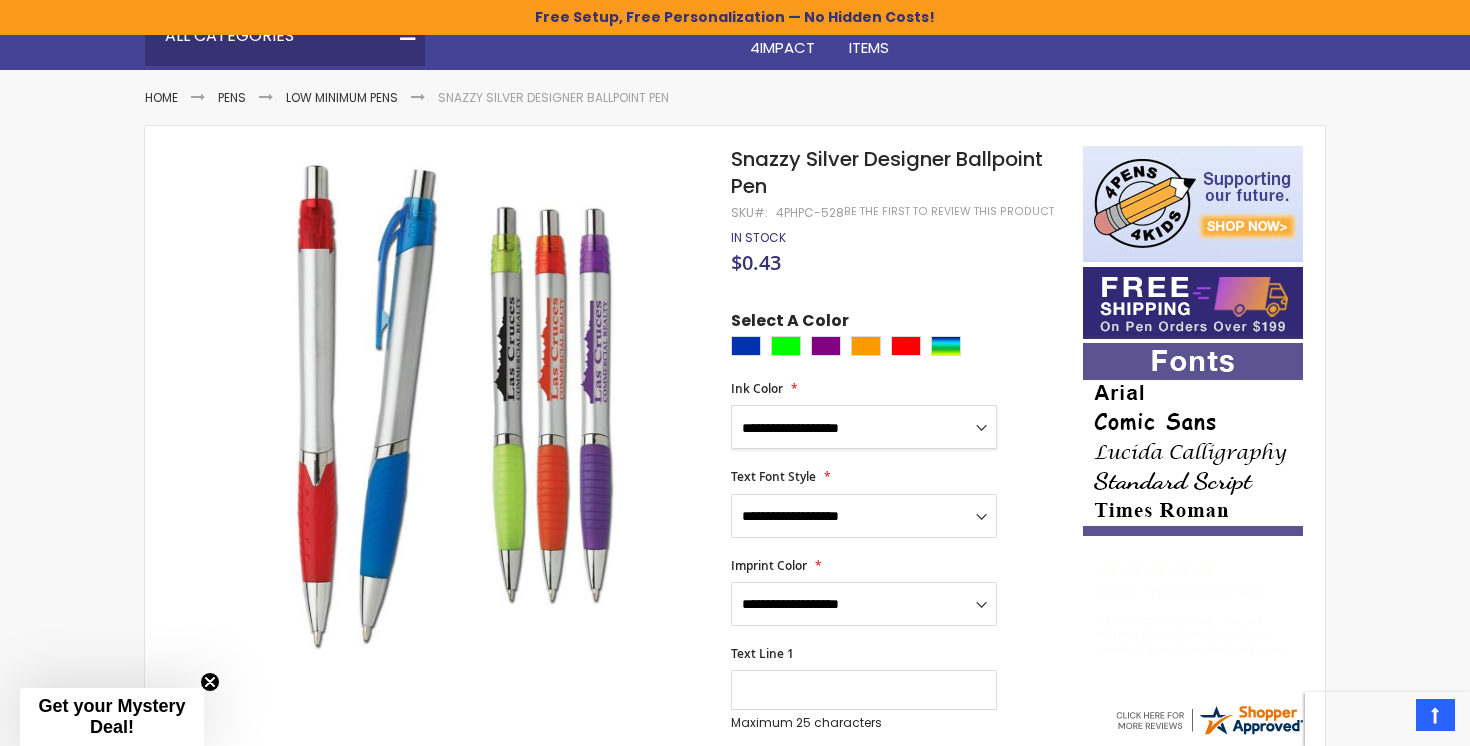 click on "**********" at bounding box center (864, 427) 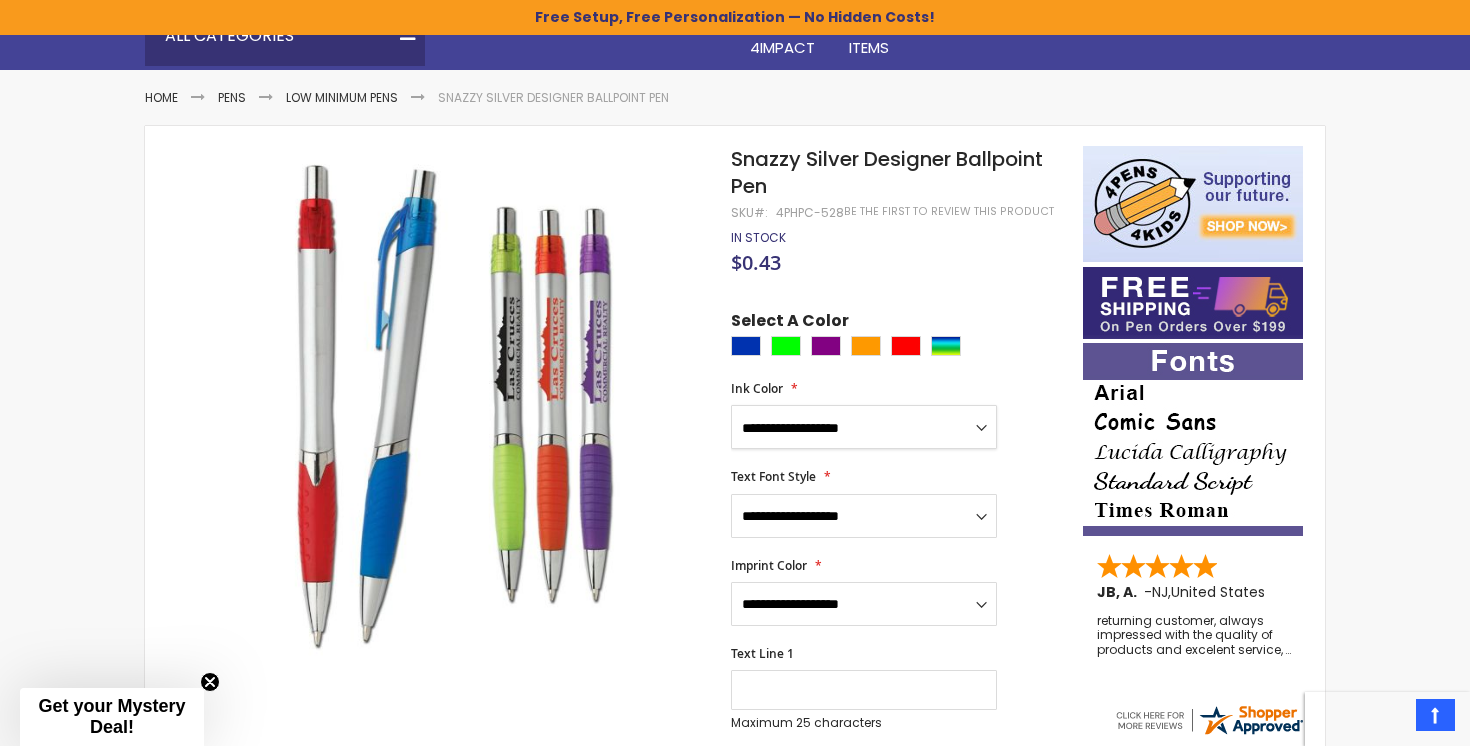 select on "*****" 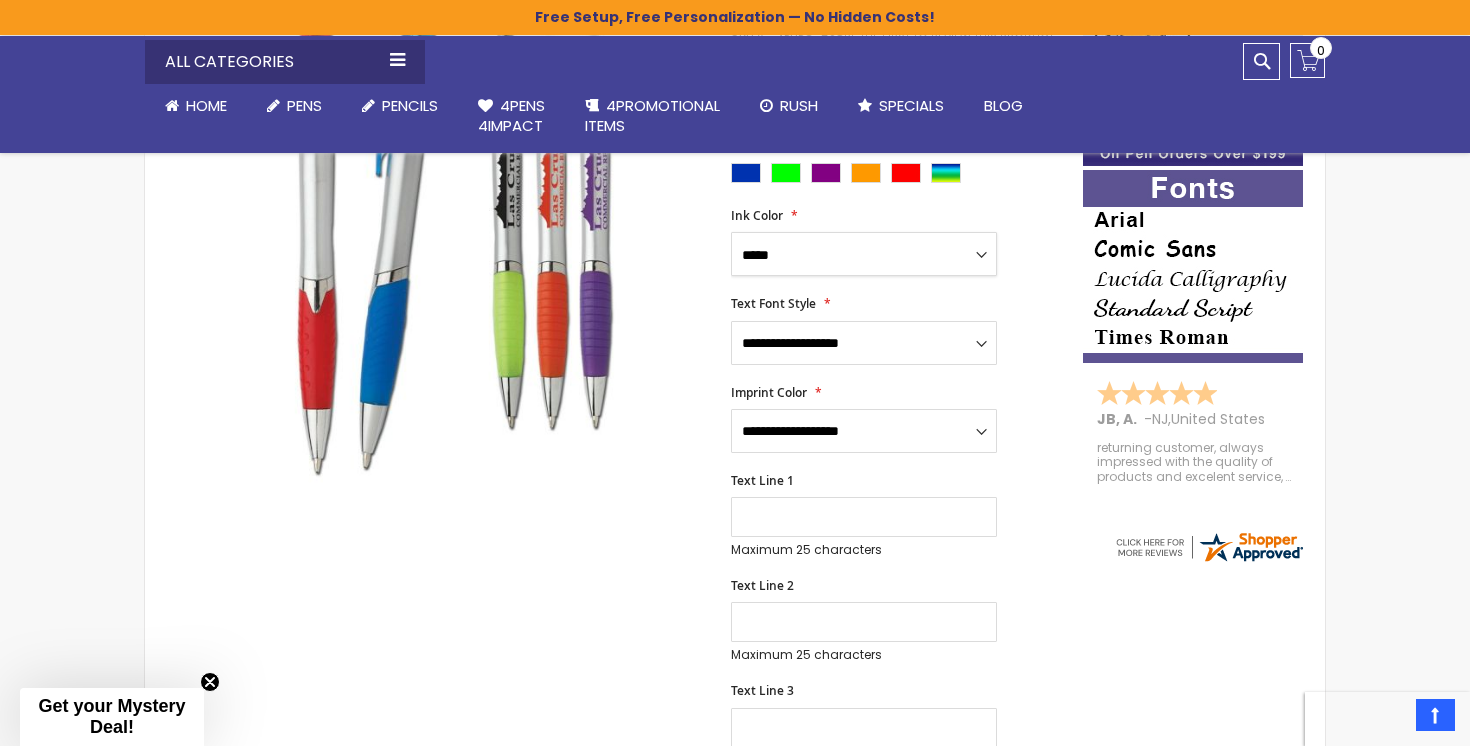 scroll, scrollTop: 394, scrollLeft: 0, axis: vertical 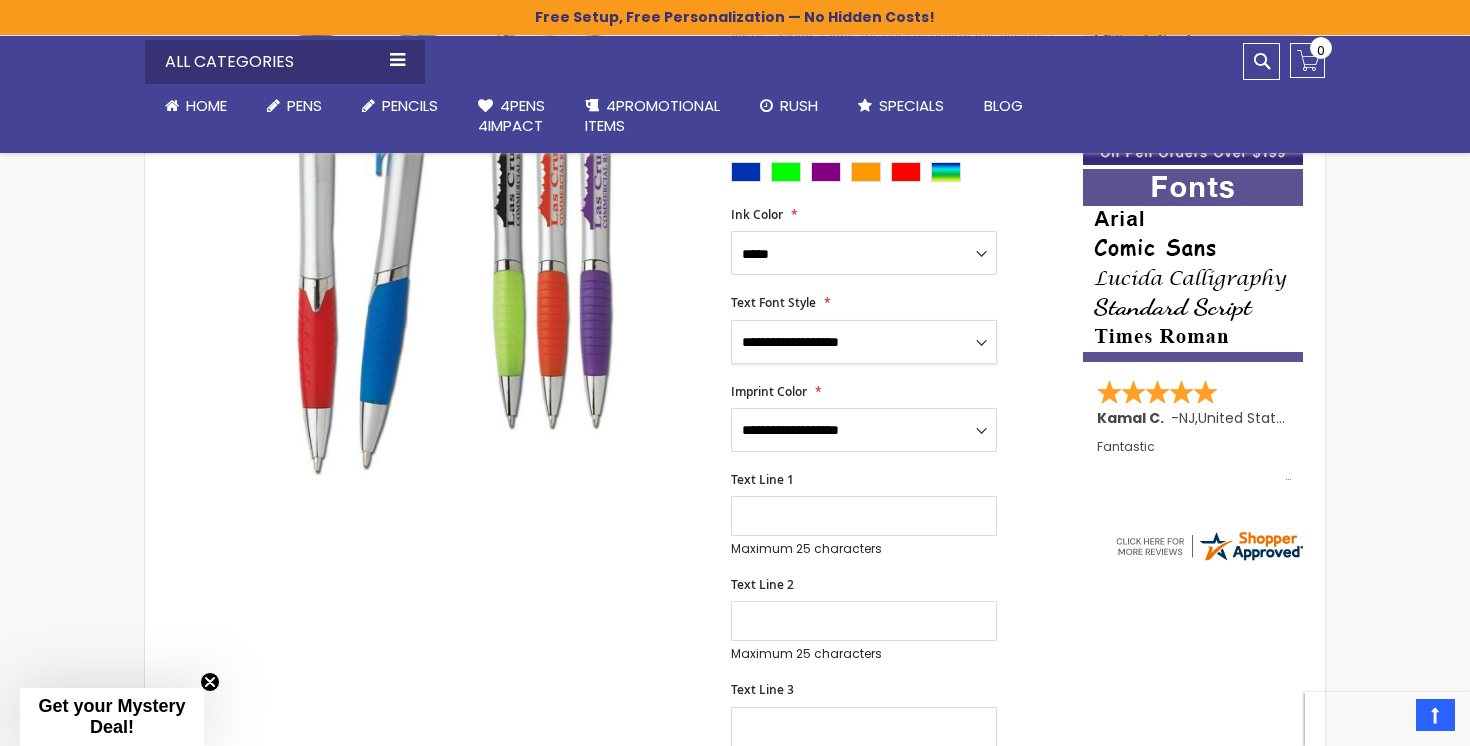 click on "**********" at bounding box center (864, 342) 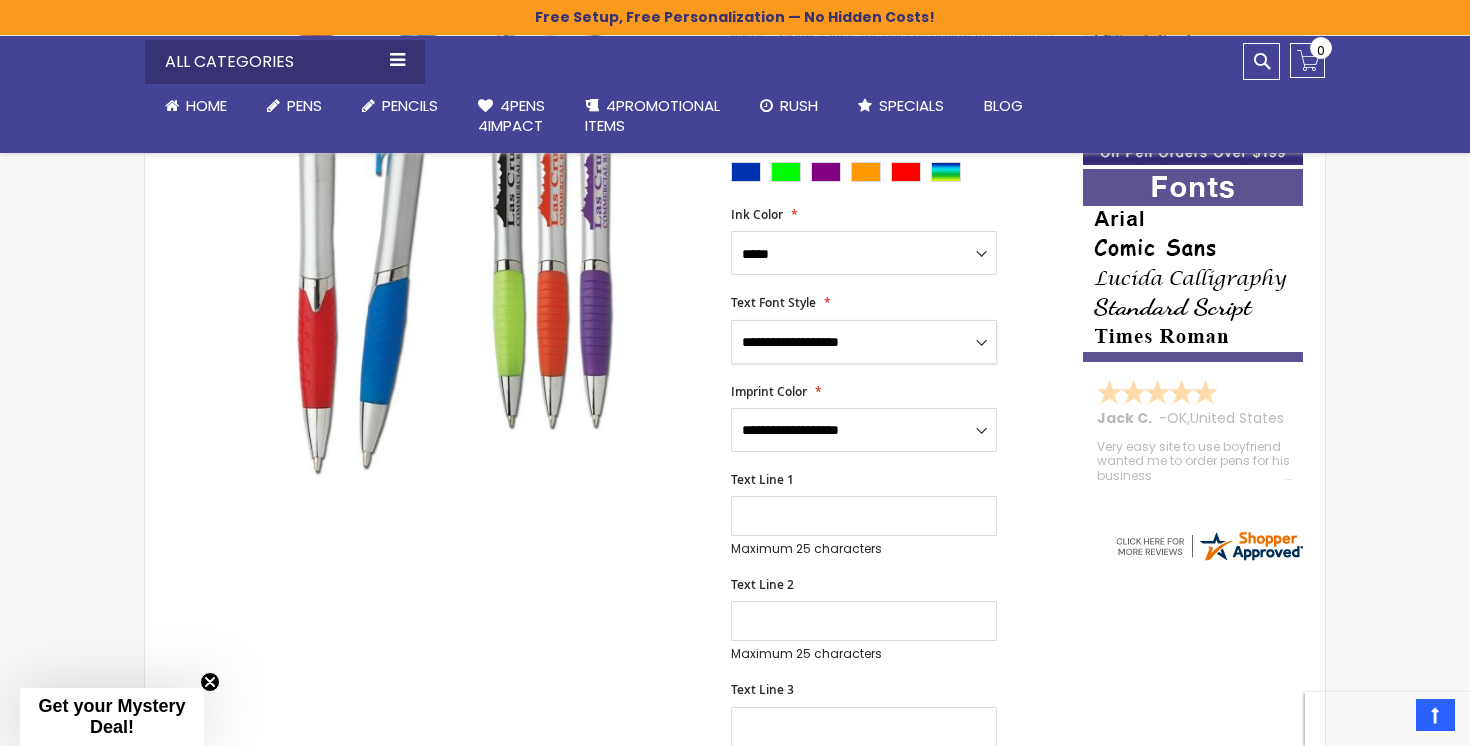 select on "*****" 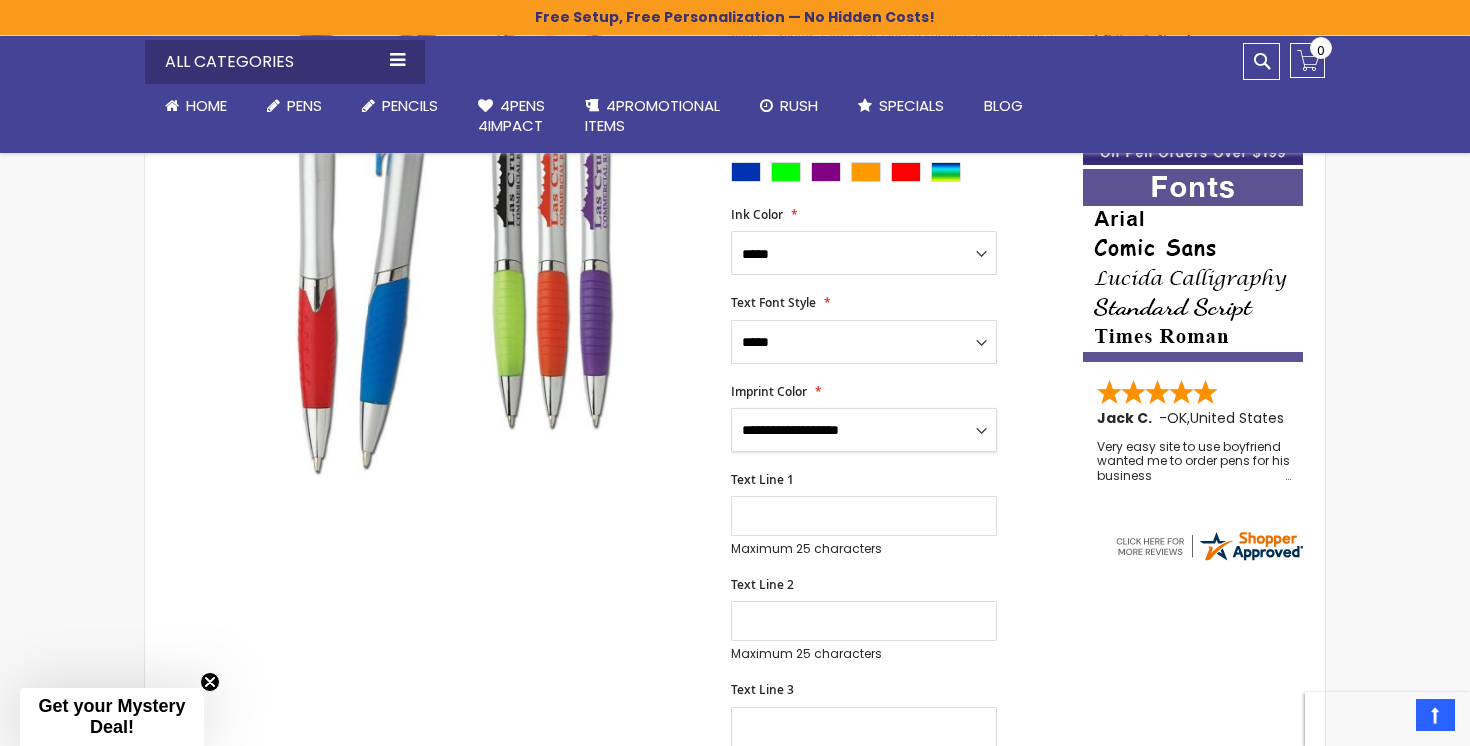 click on "**********" at bounding box center [864, 430] 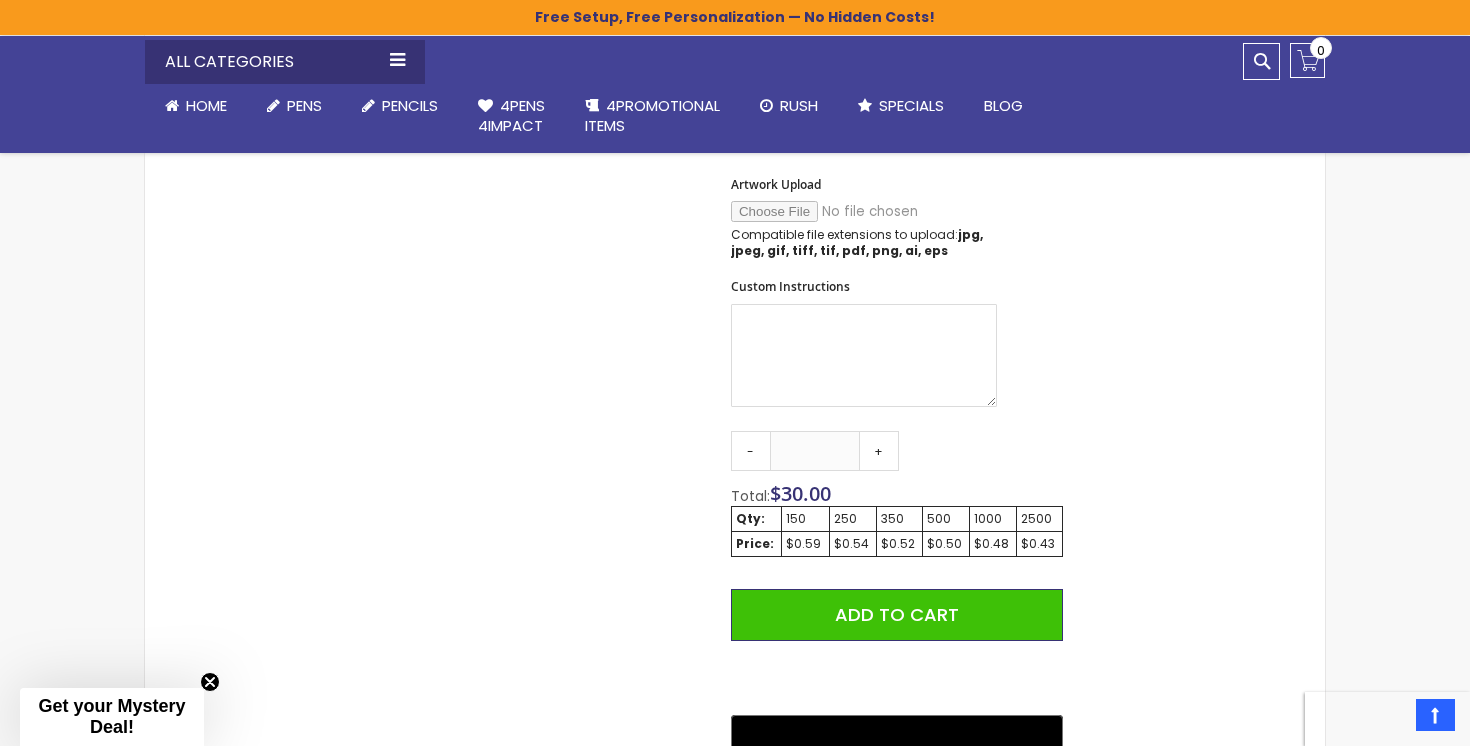 scroll, scrollTop: 1016, scrollLeft: 0, axis: vertical 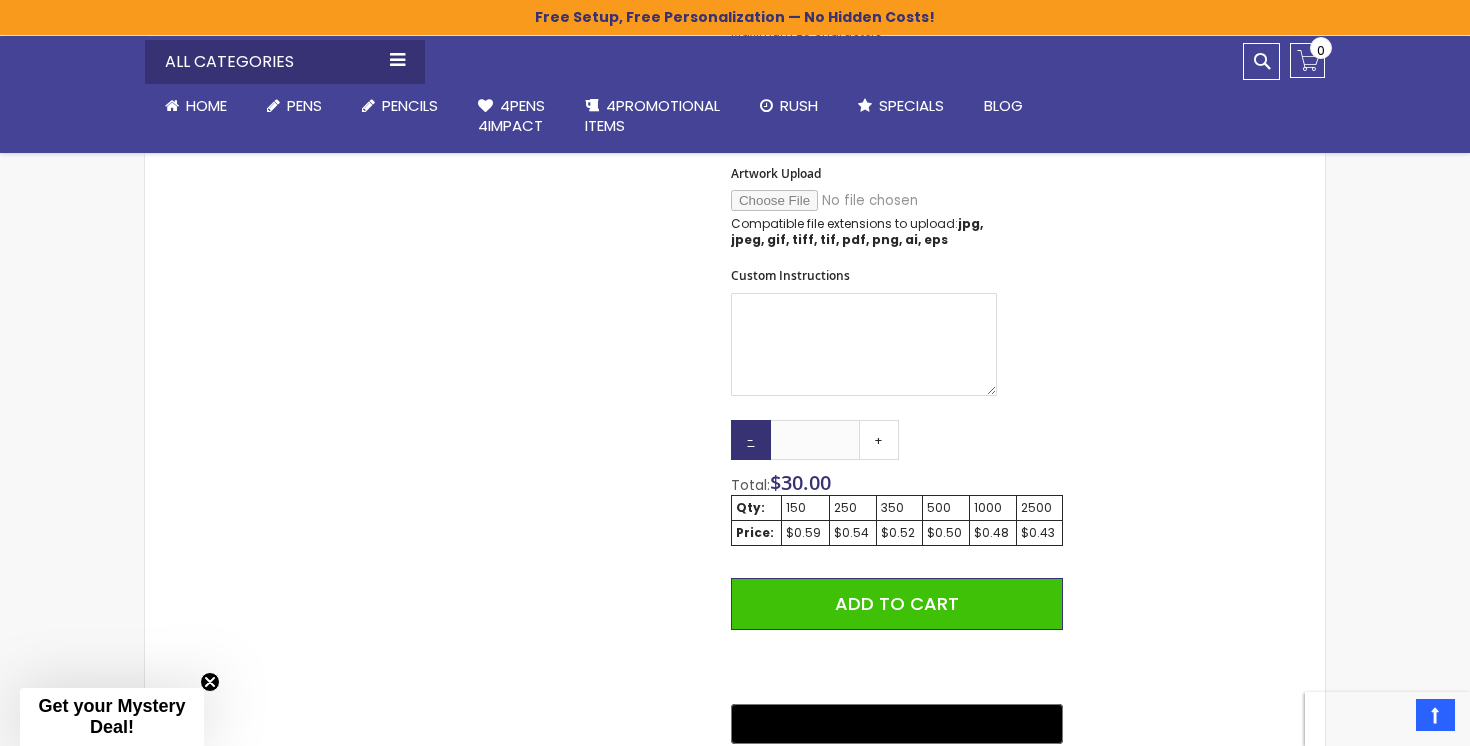 click on "-" at bounding box center (751, 440) 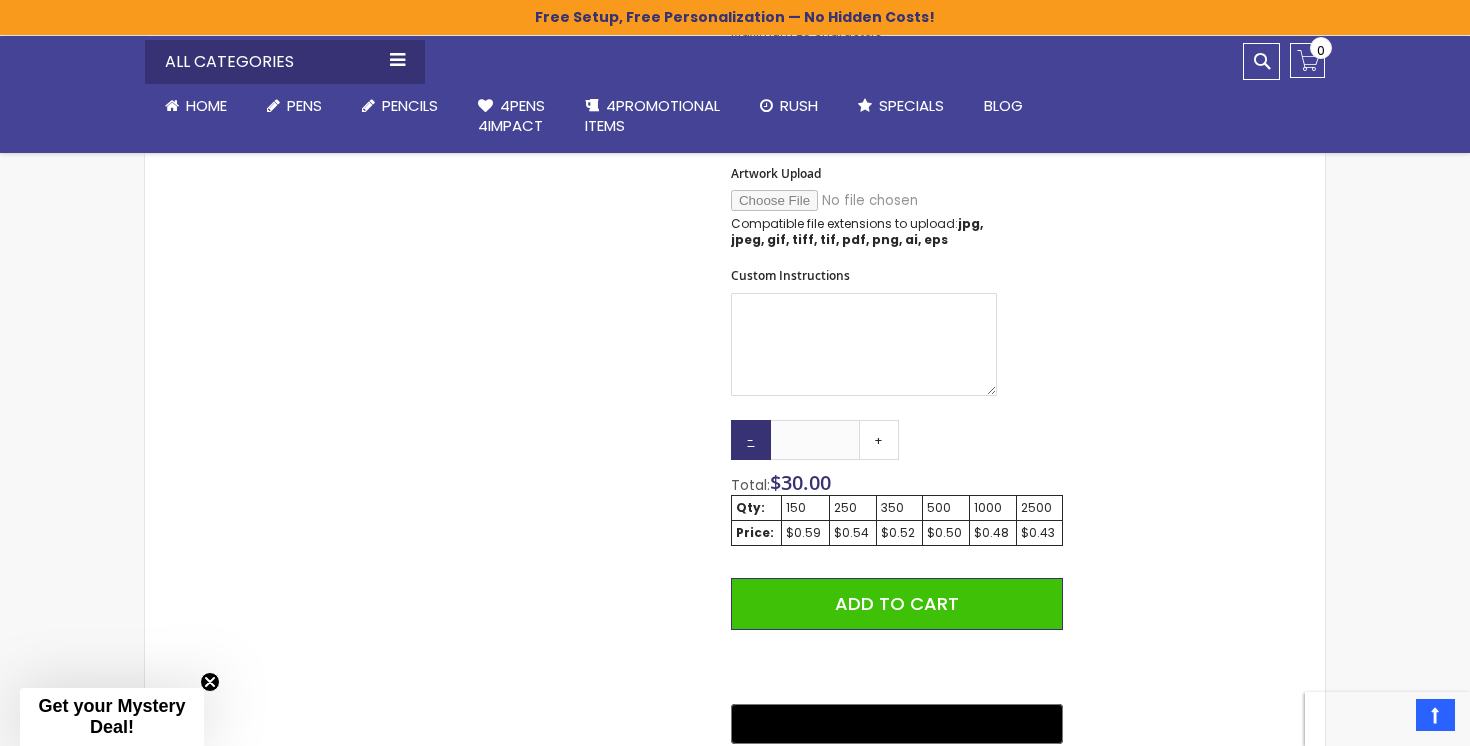 click on "-" at bounding box center (751, 440) 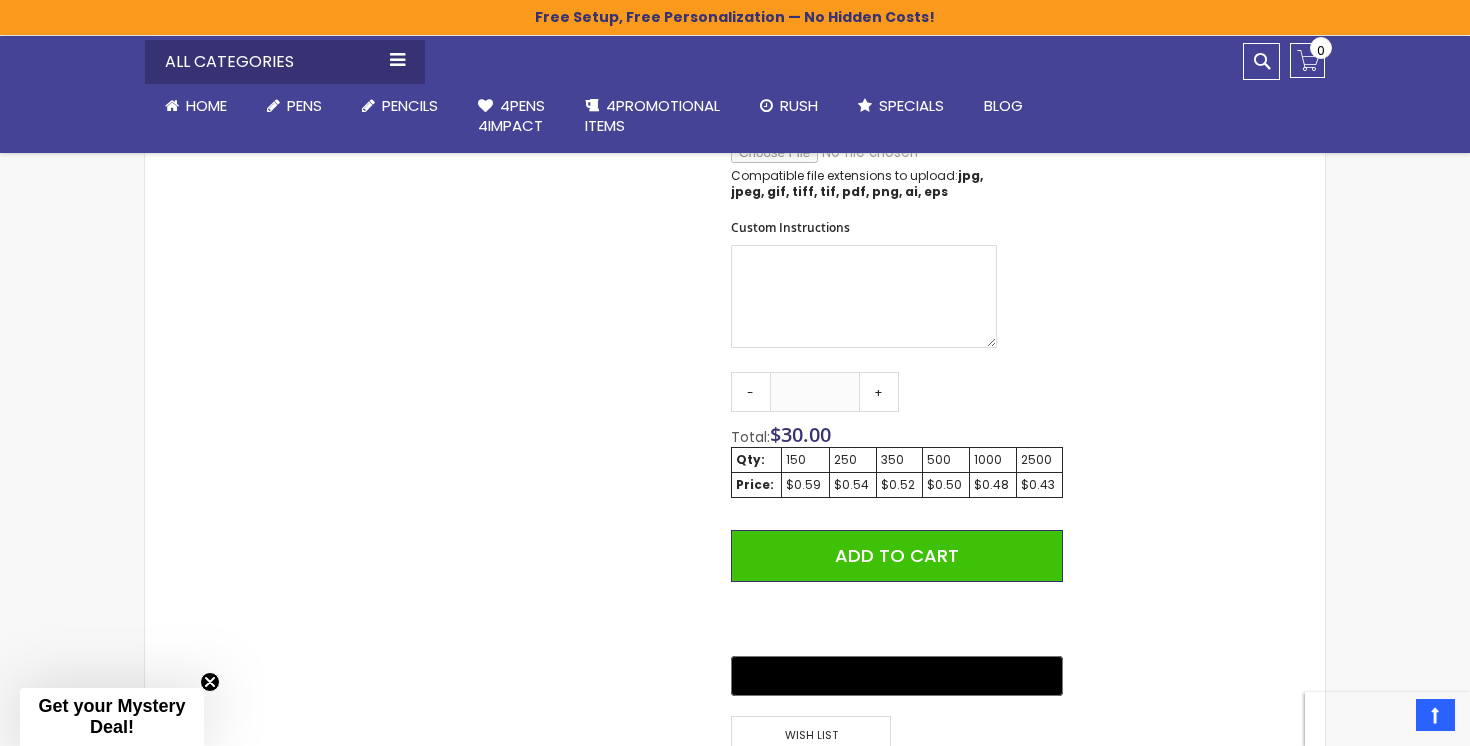 scroll, scrollTop: 1076, scrollLeft: 0, axis: vertical 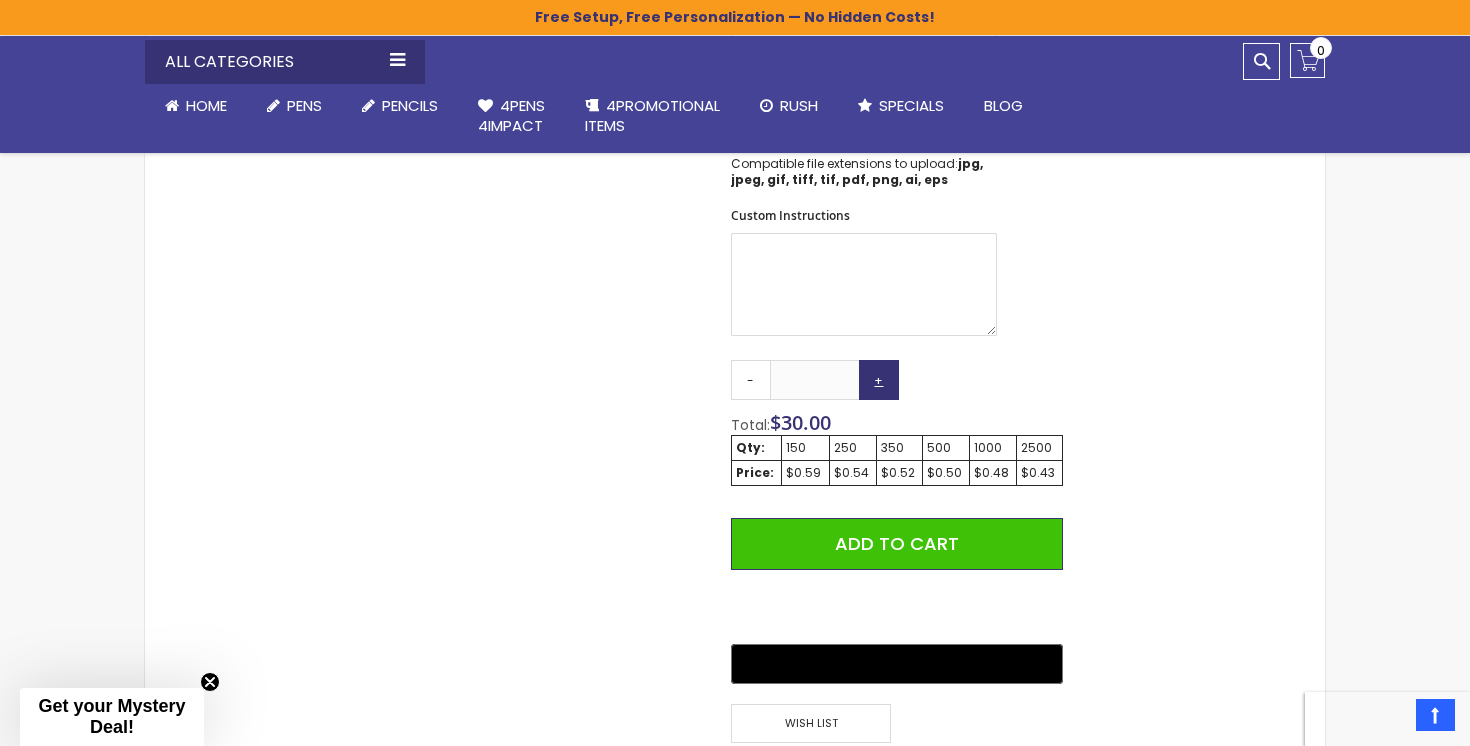 click on "+" at bounding box center [879, 380] 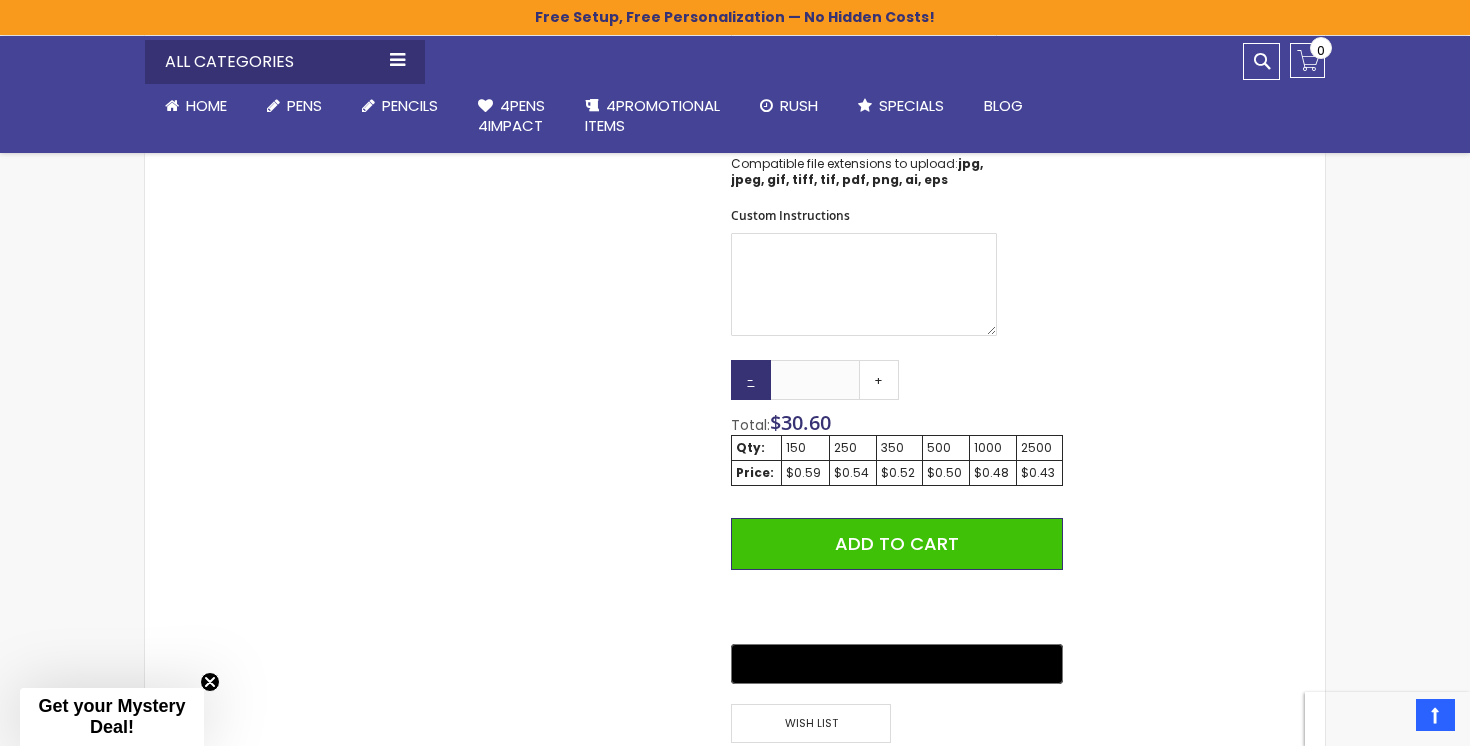click on "-" at bounding box center (751, 380) 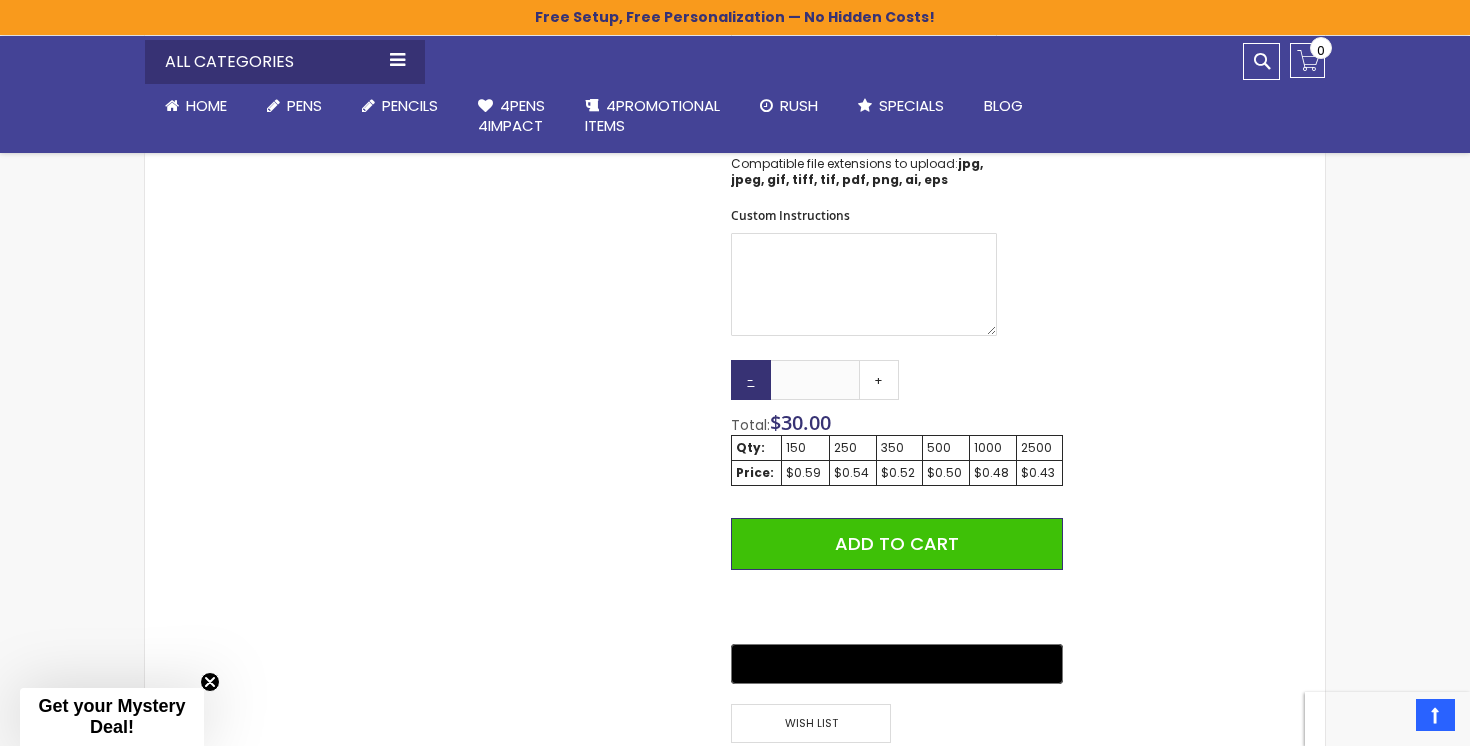 click on "-" at bounding box center [751, 380] 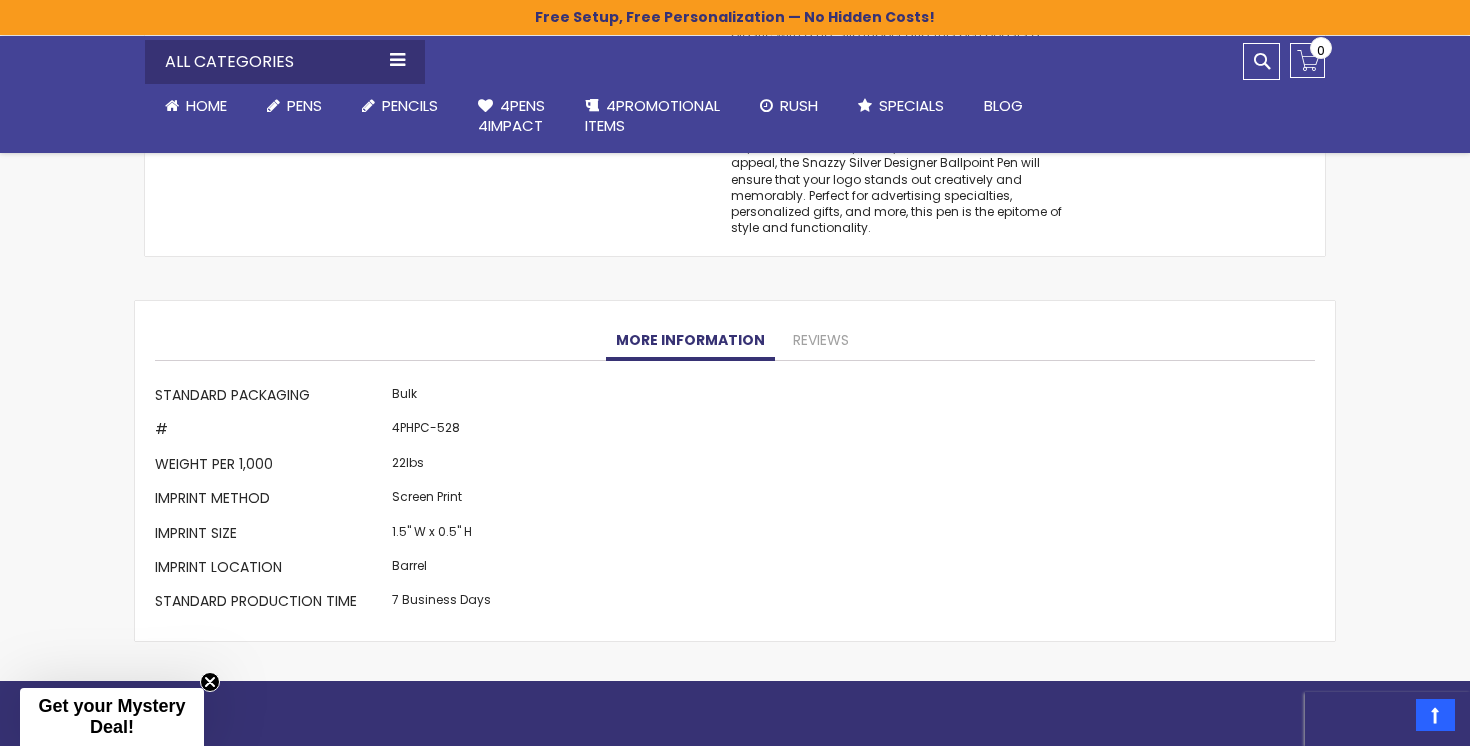 scroll, scrollTop: 1936, scrollLeft: 0, axis: vertical 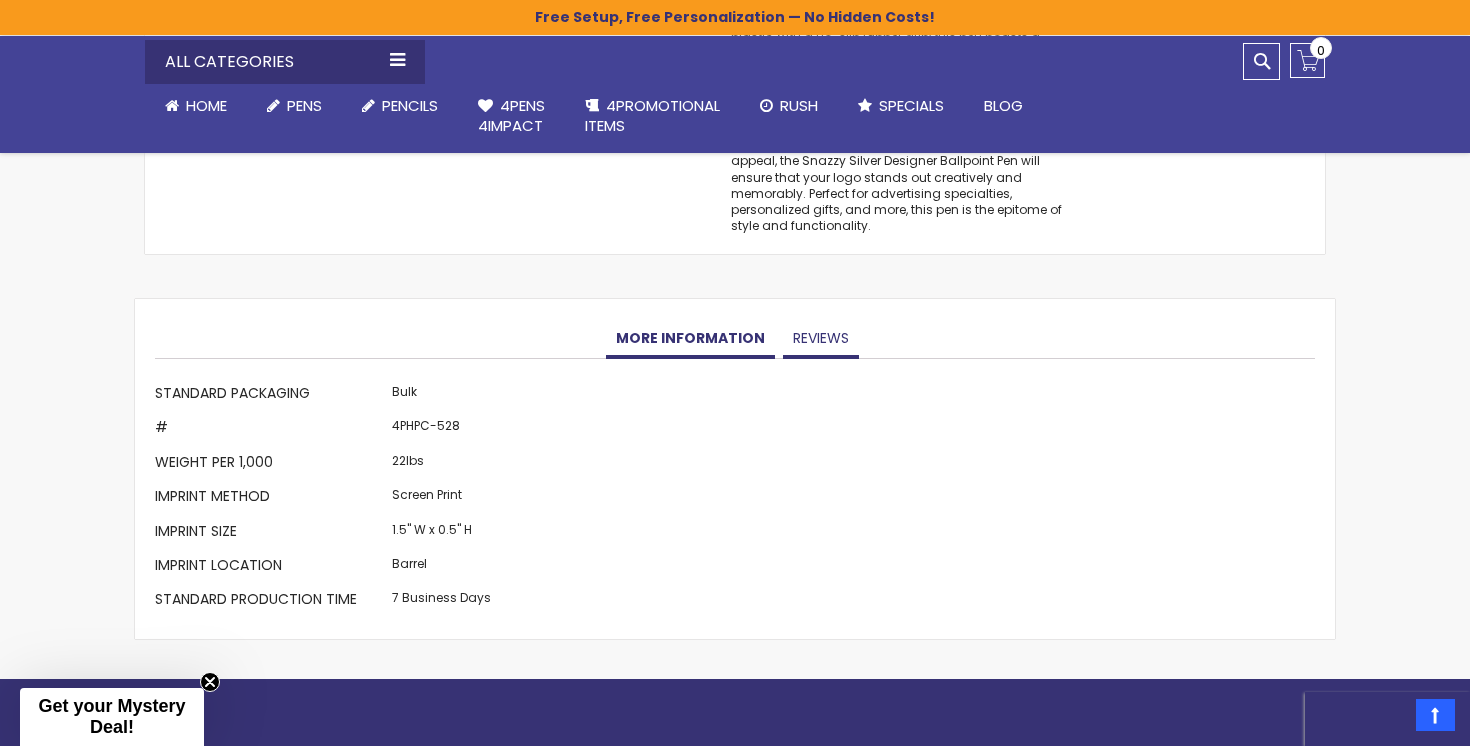 click on "Reviews" at bounding box center [821, 339] 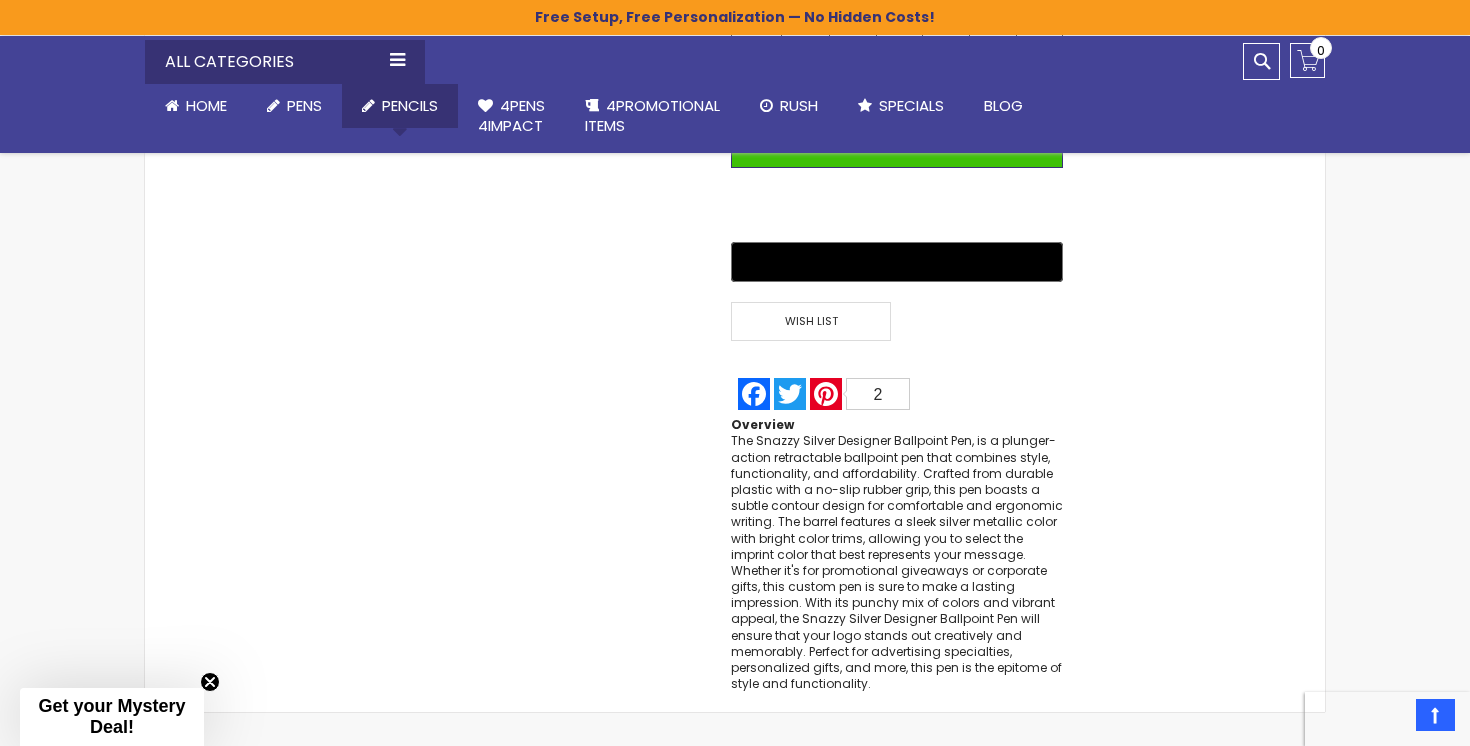 scroll, scrollTop: 1468, scrollLeft: 0, axis: vertical 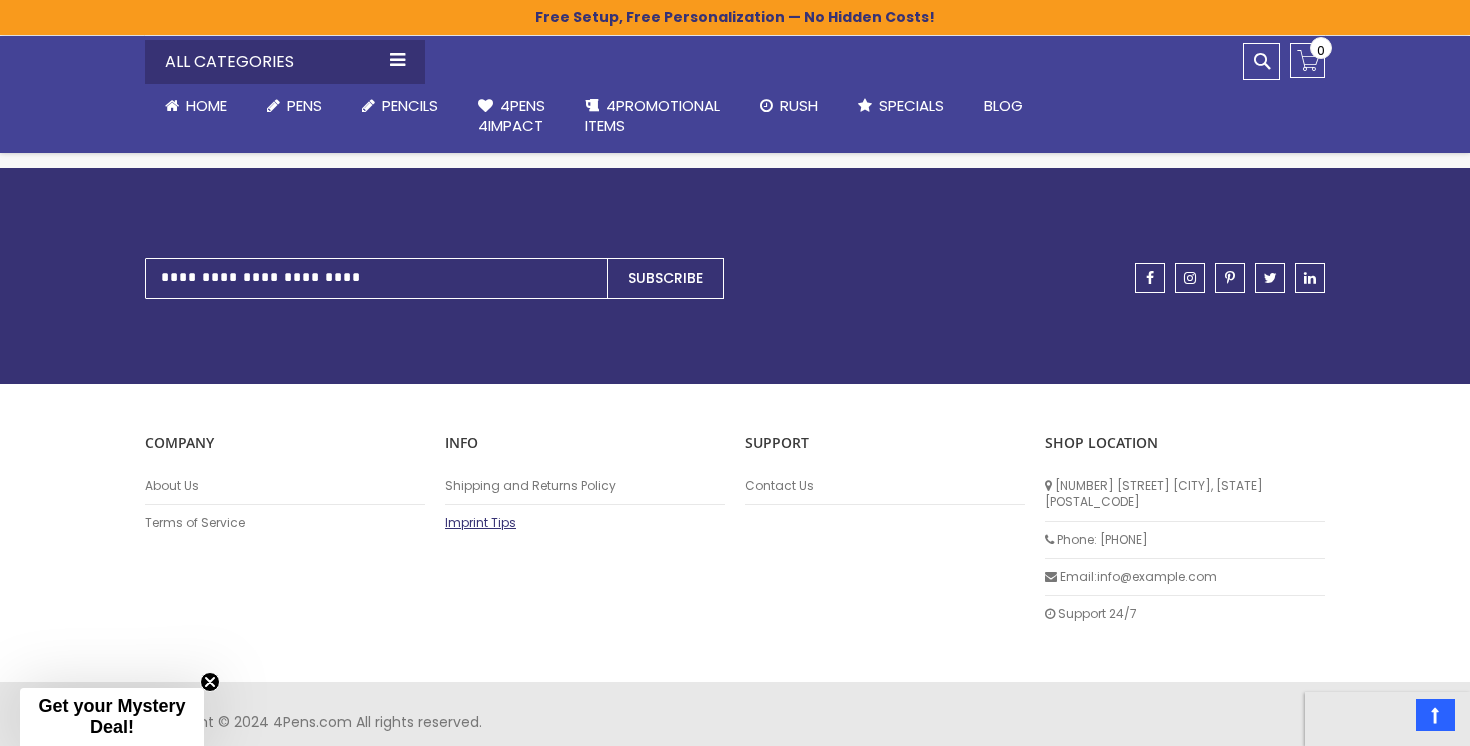 click on "Imprint Tips" at bounding box center [585, 523] 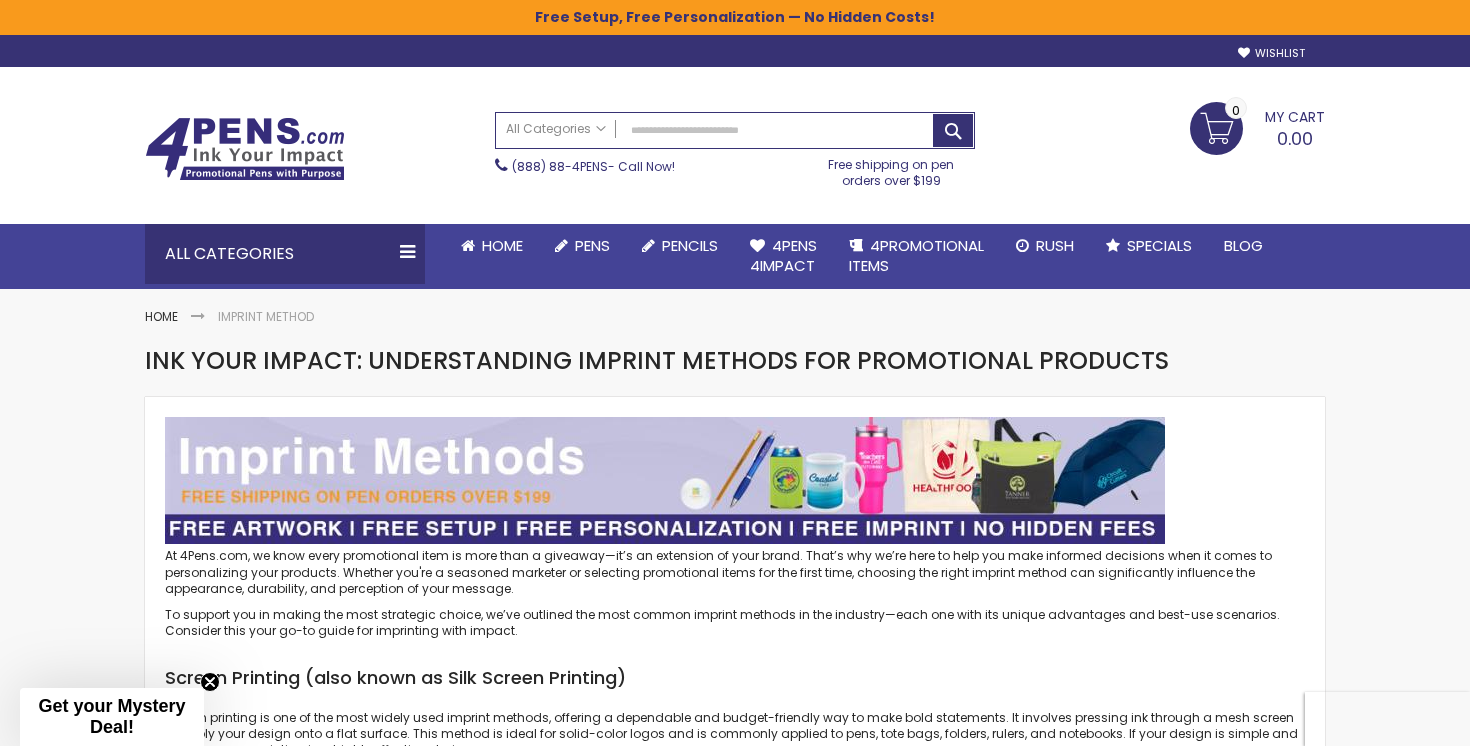 scroll, scrollTop: 0, scrollLeft: 0, axis: both 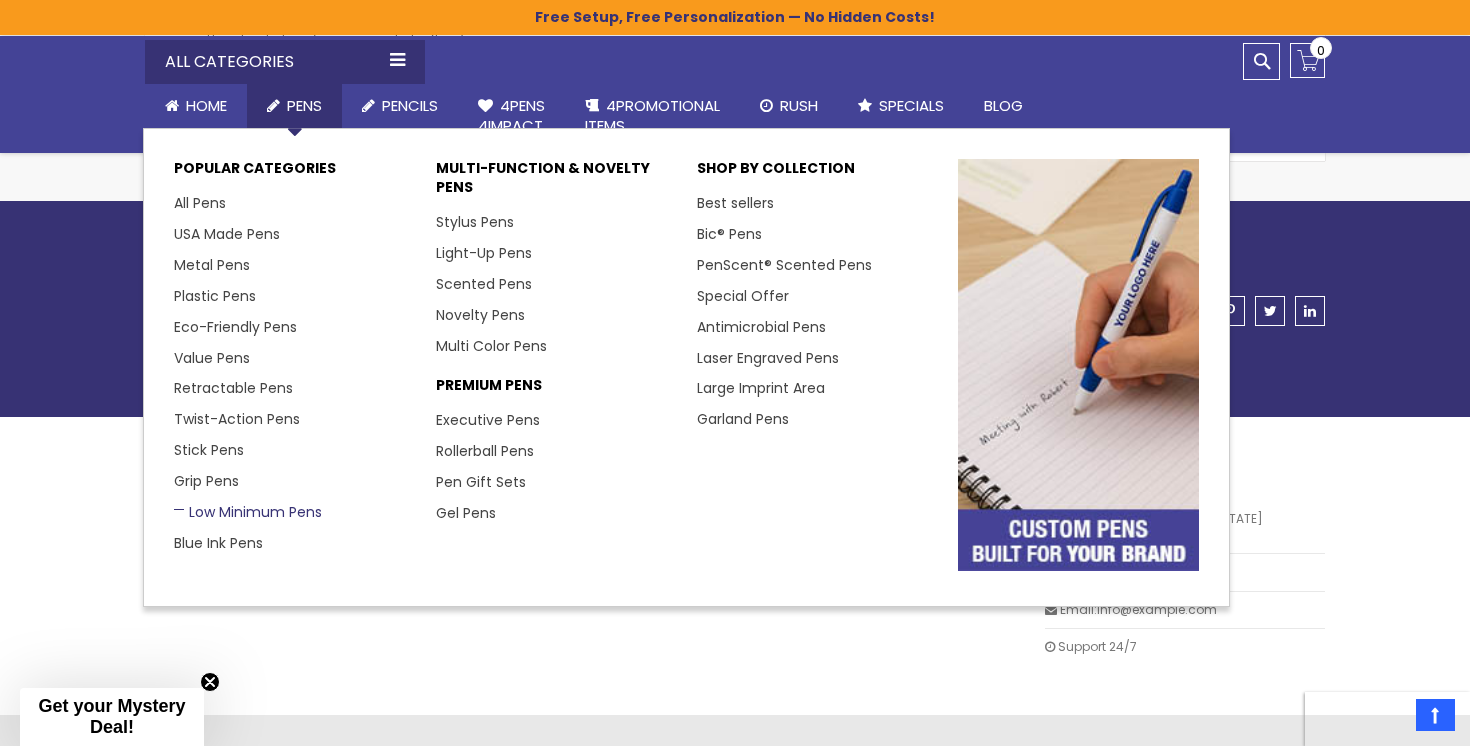 click on "Low Minimum Pens" at bounding box center (248, 512) 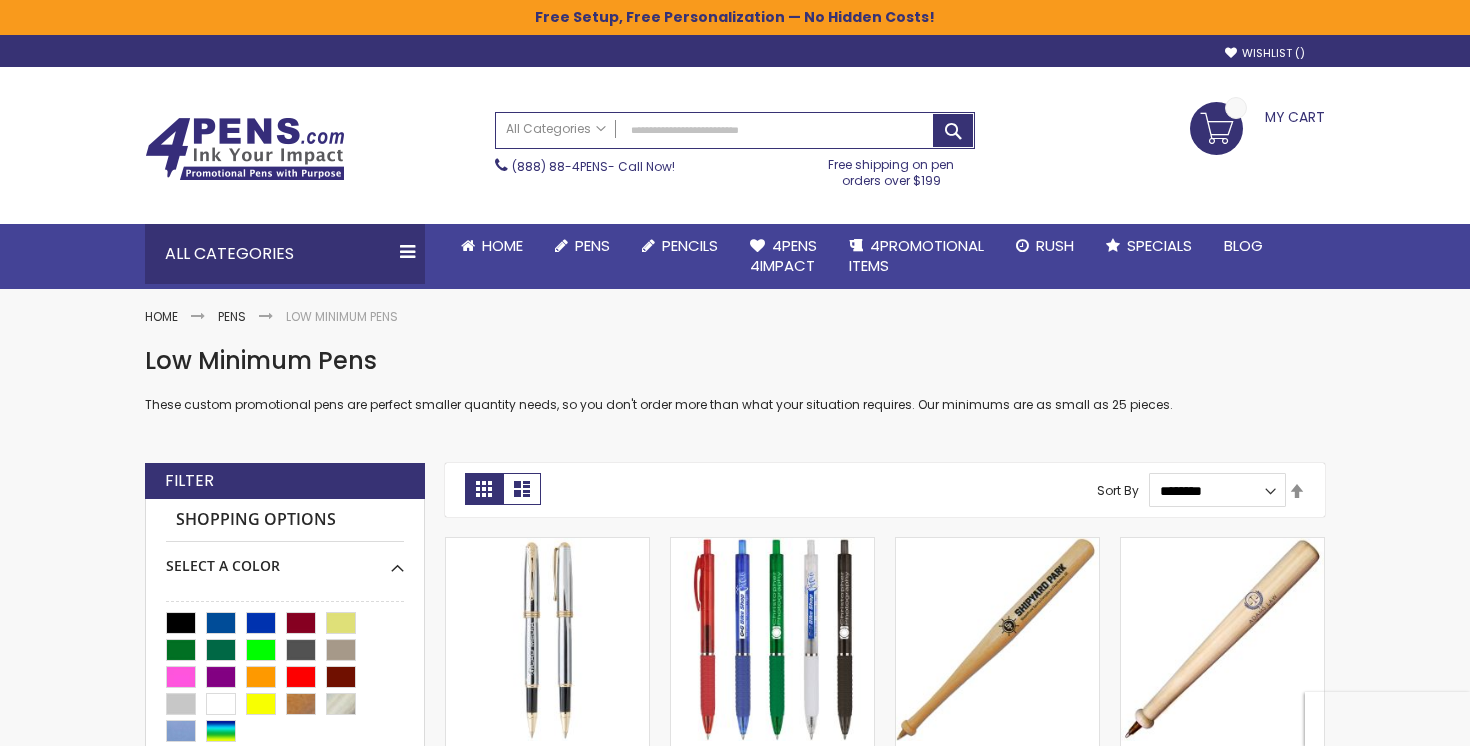 scroll, scrollTop: 0, scrollLeft: 0, axis: both 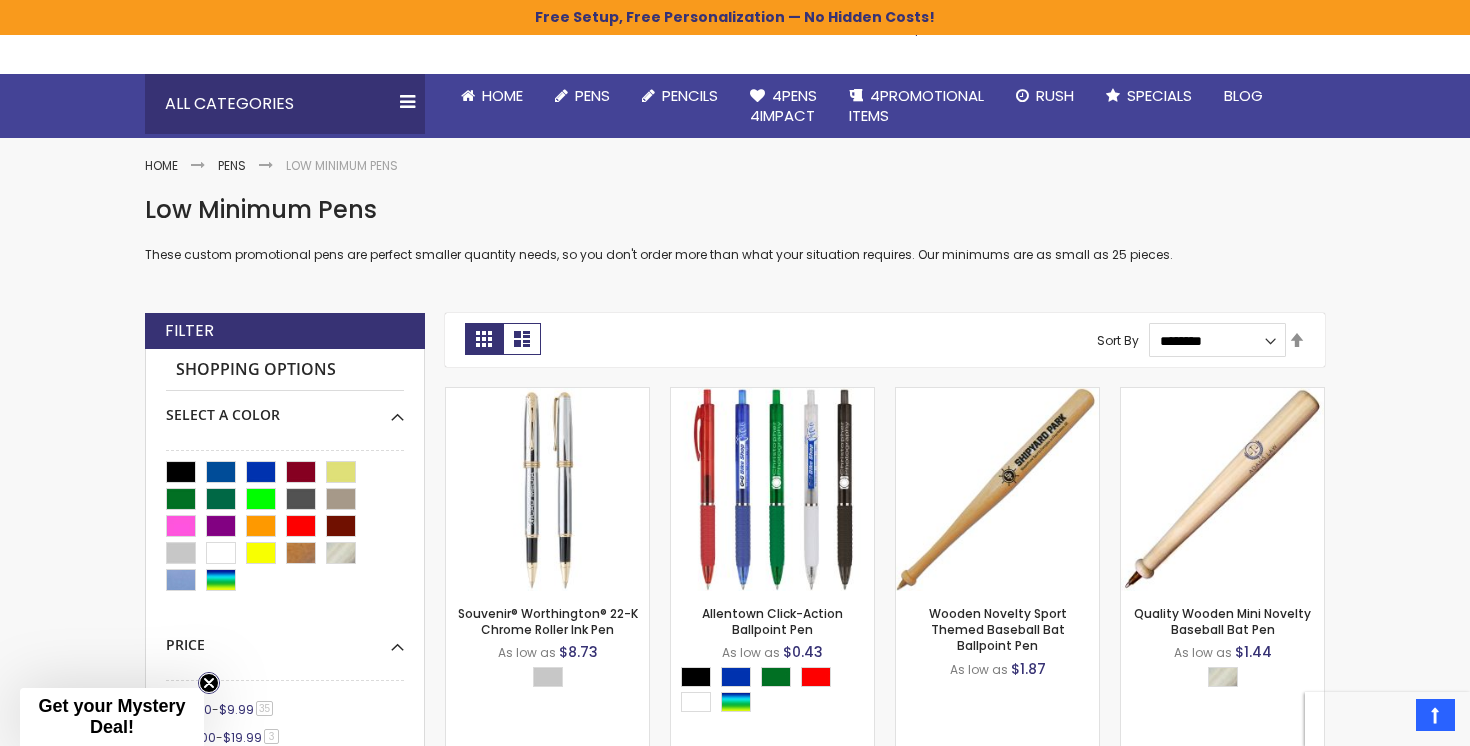 click 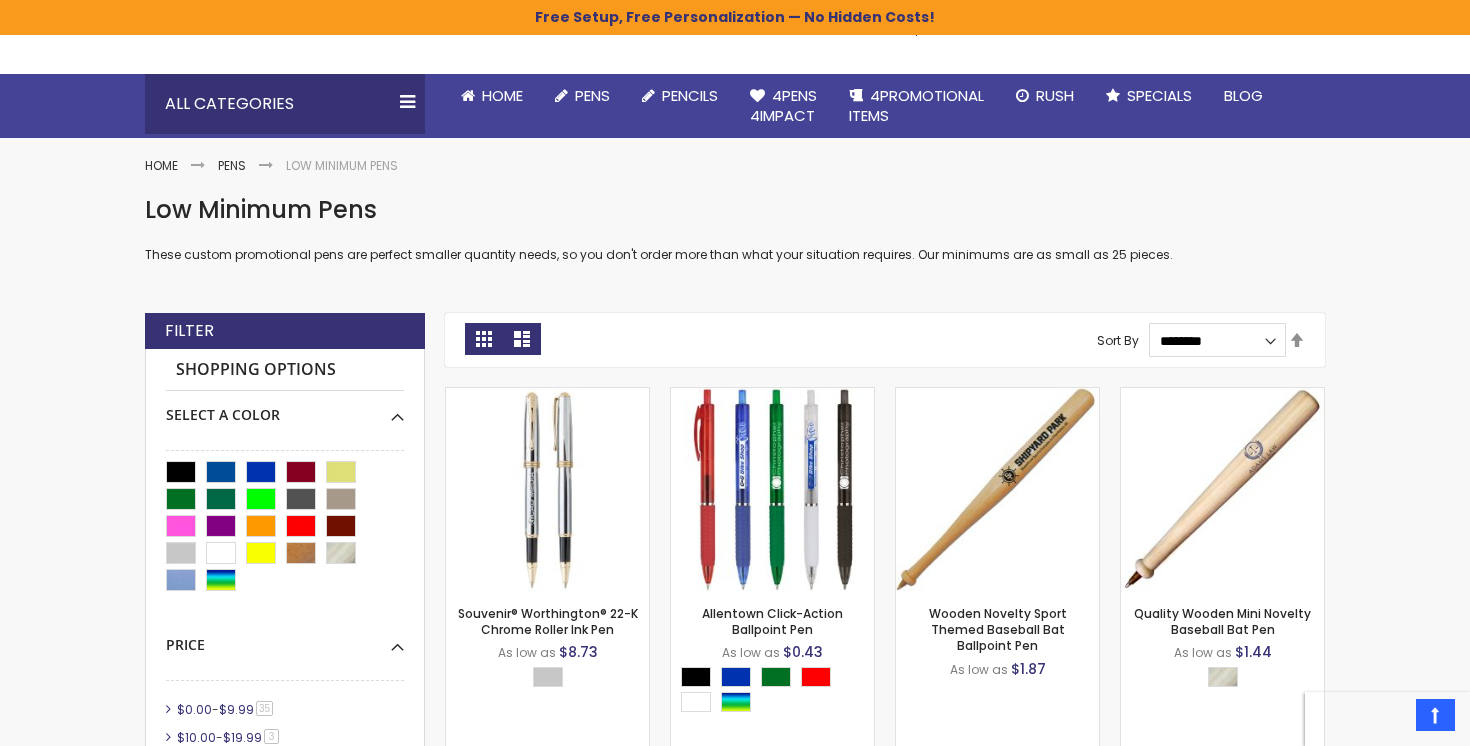 click on "List" at bounding box center [522, 339] 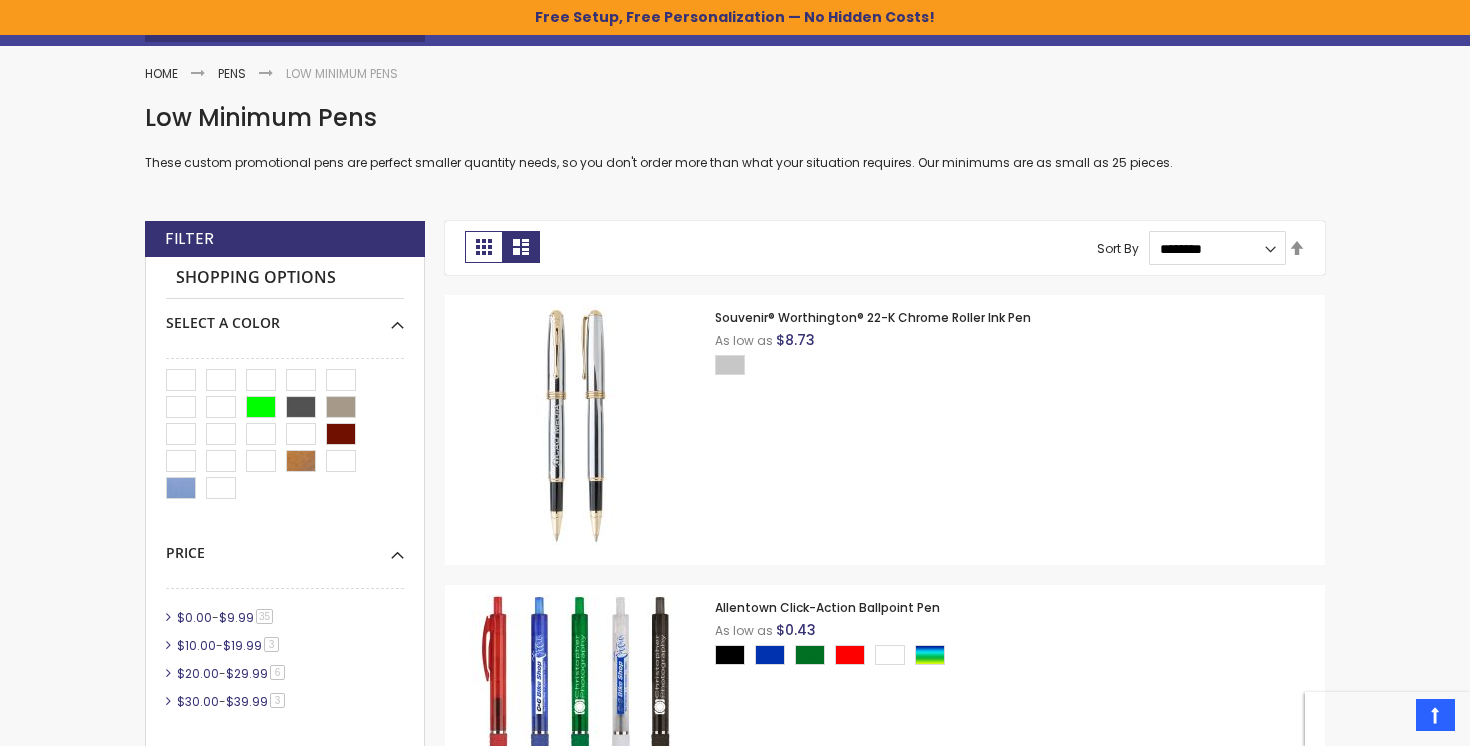 scroll, scrollTop: 241, scrollLeft: 0, axis: vertical 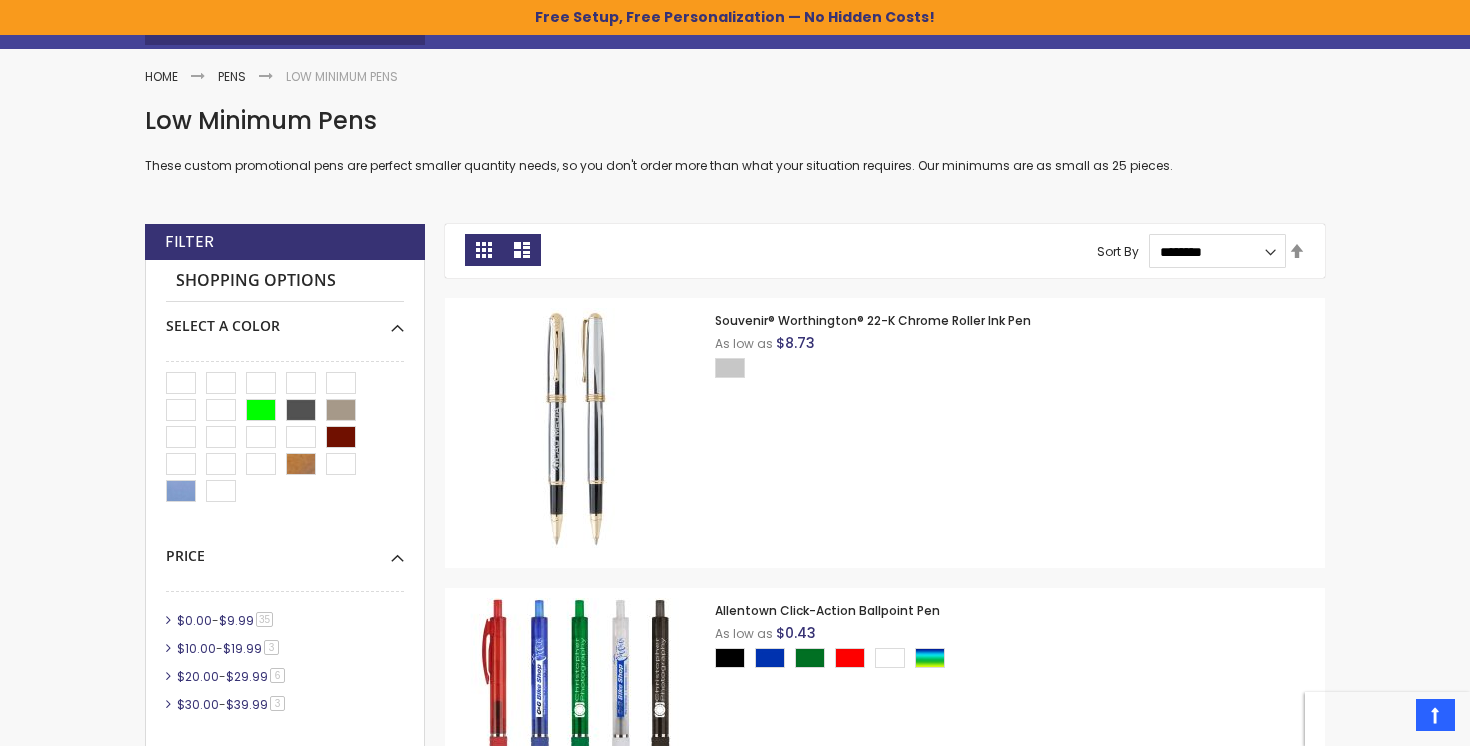 click on "Grid" at bounding box center [484, 250] 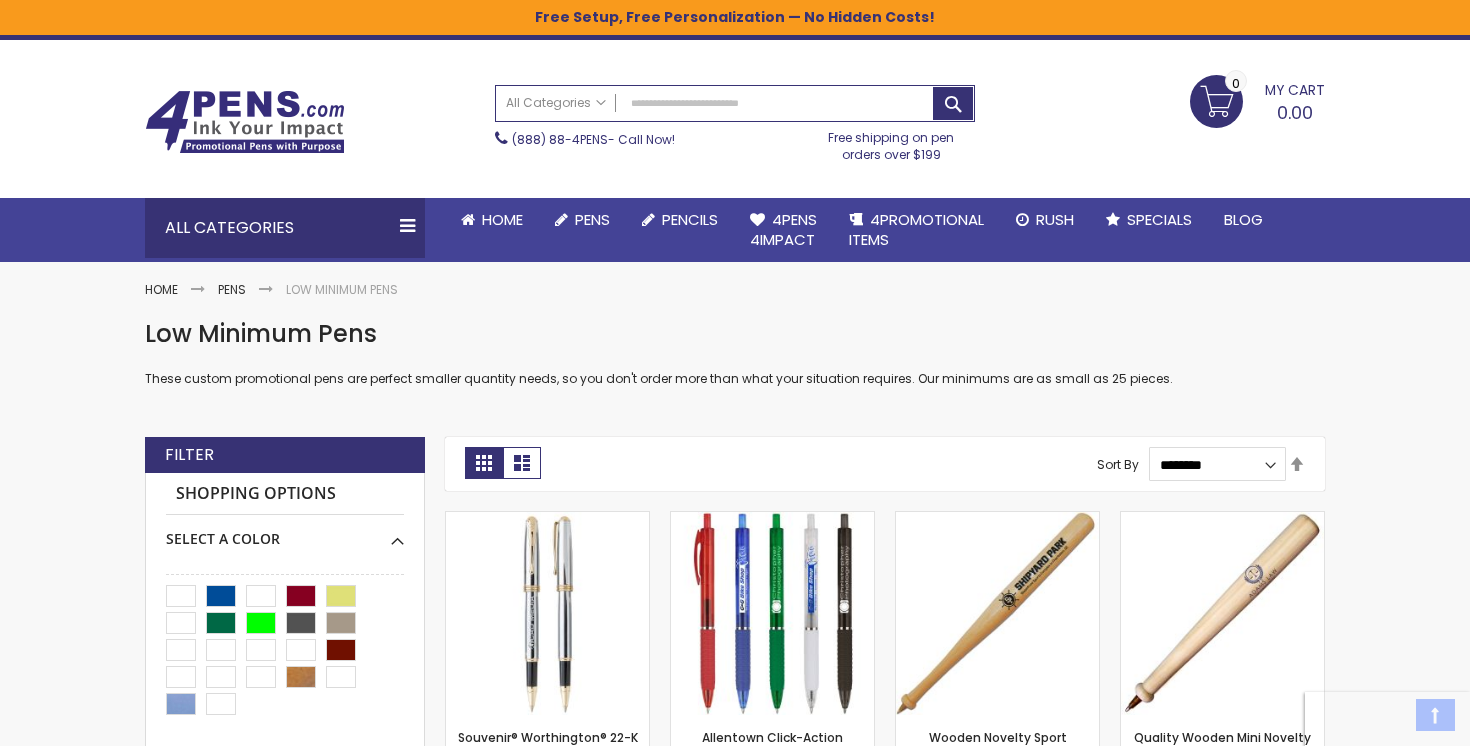 scroll, scrollTop: 0, scrollLeft: 0, axis: both 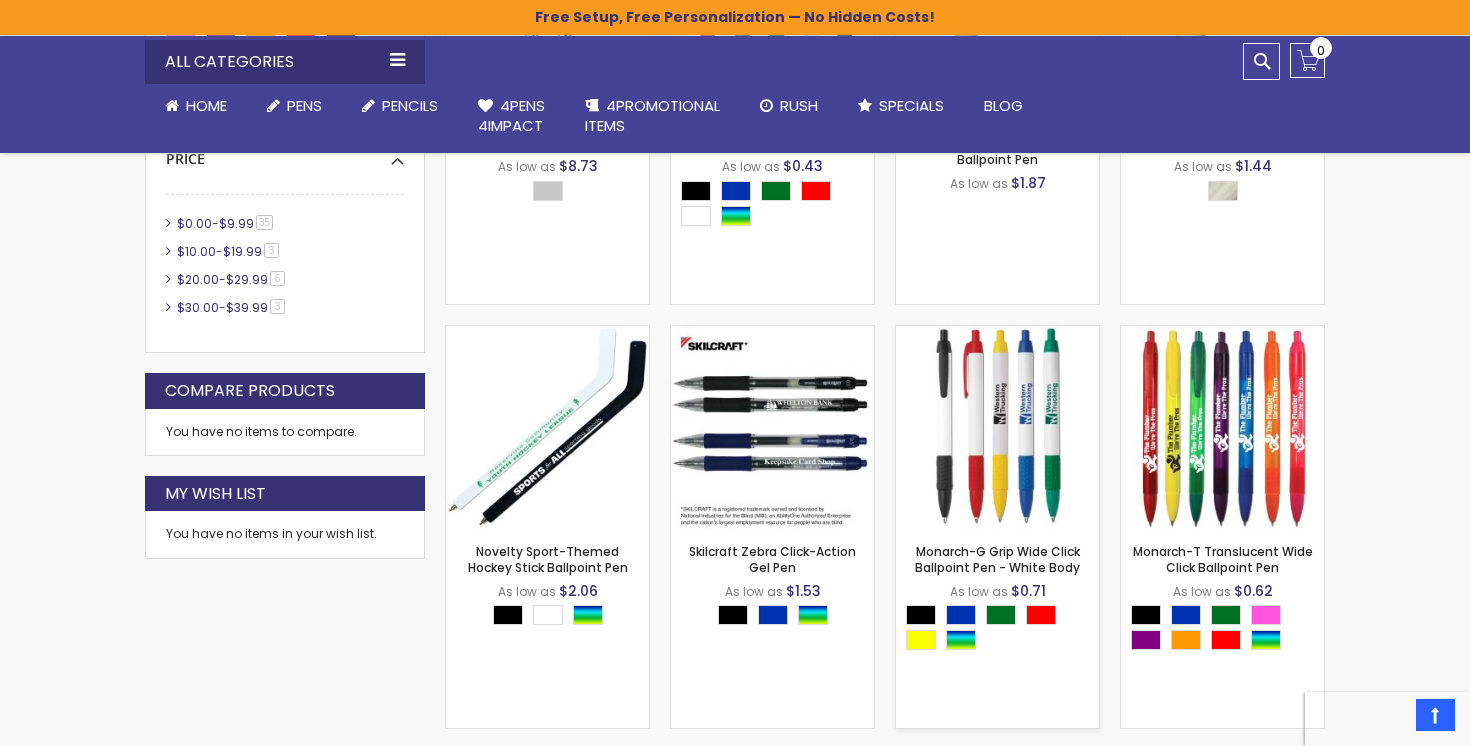 click at bounding box center (1002, 630) 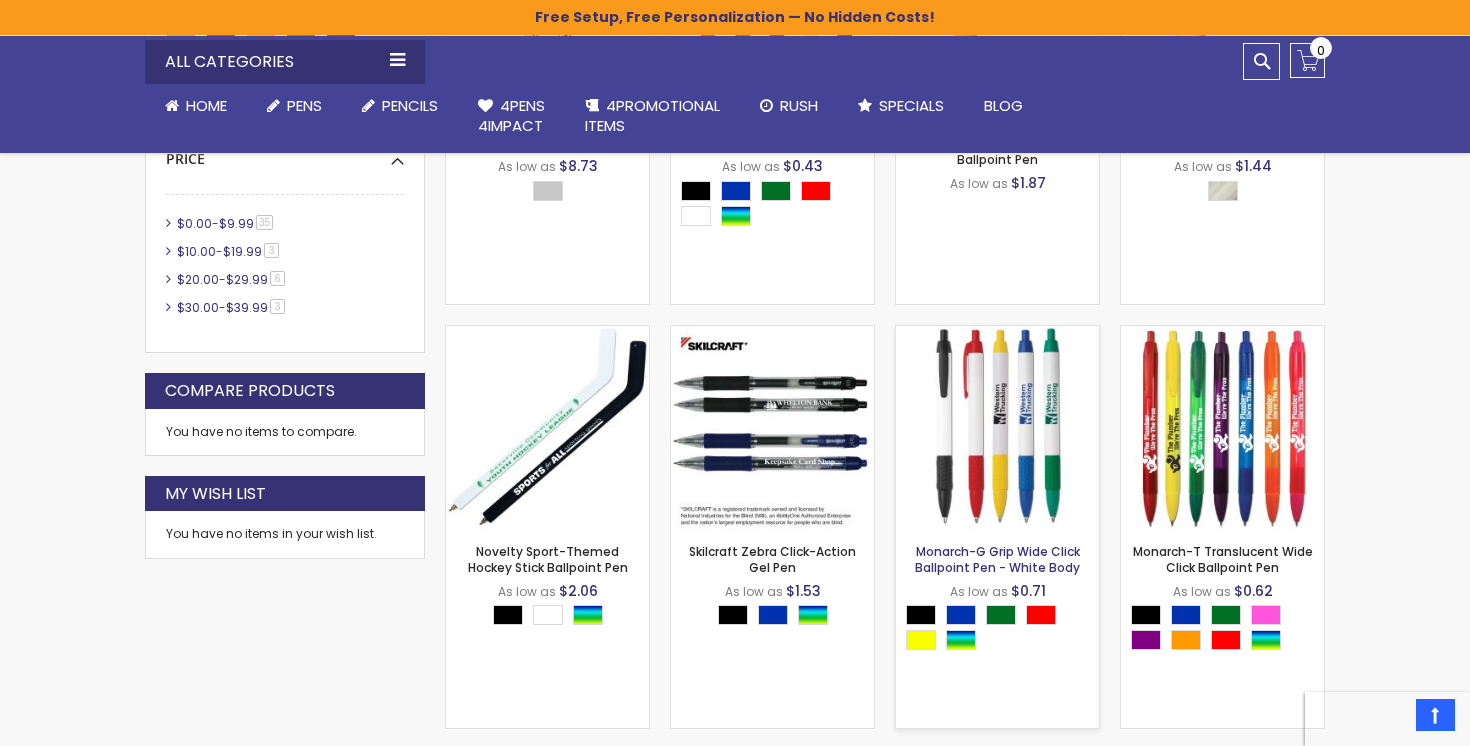 click on "Monarch-G Grip Wide Click Ballpoint Pen - White Body" at bounding box center (997, 559) 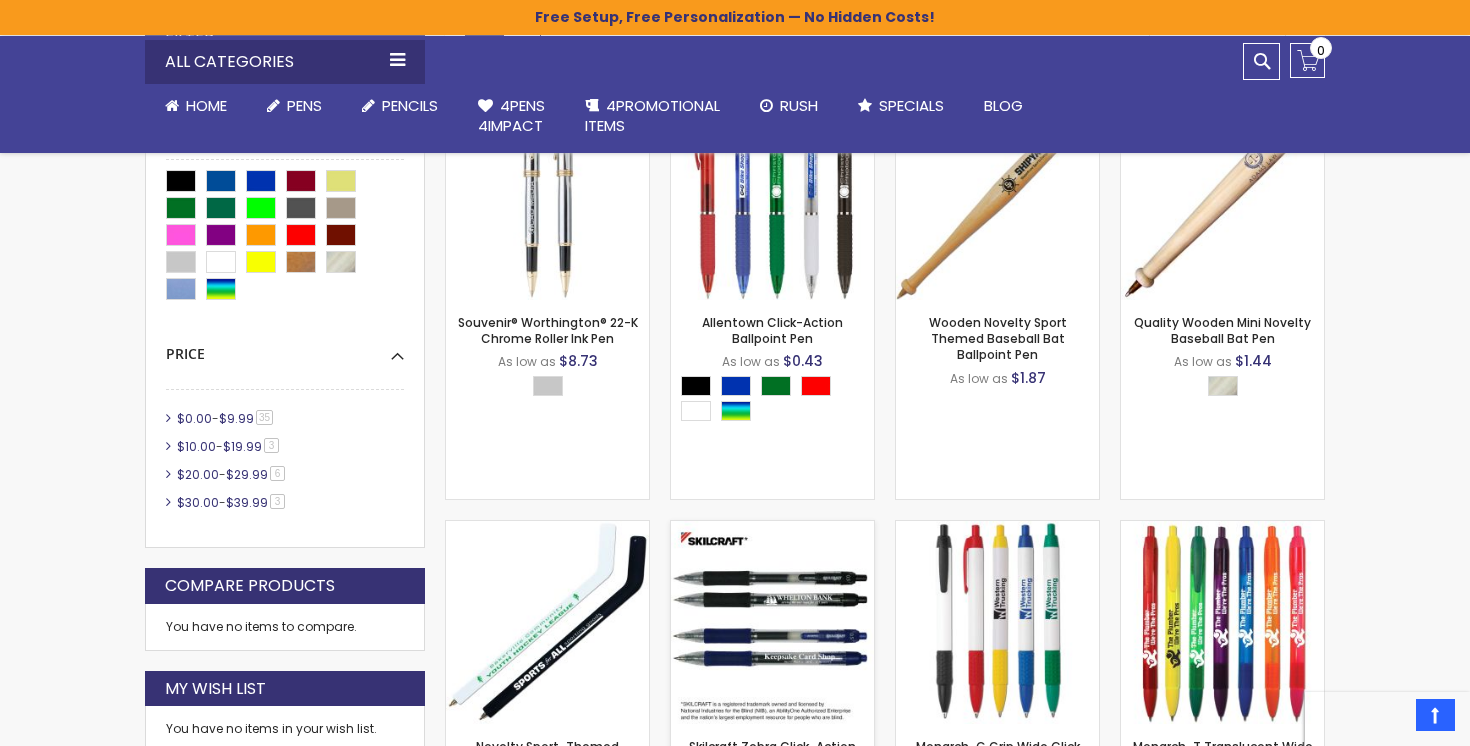 scroll, scrollTop: 433, scrollLeft: 0, axis: vertical 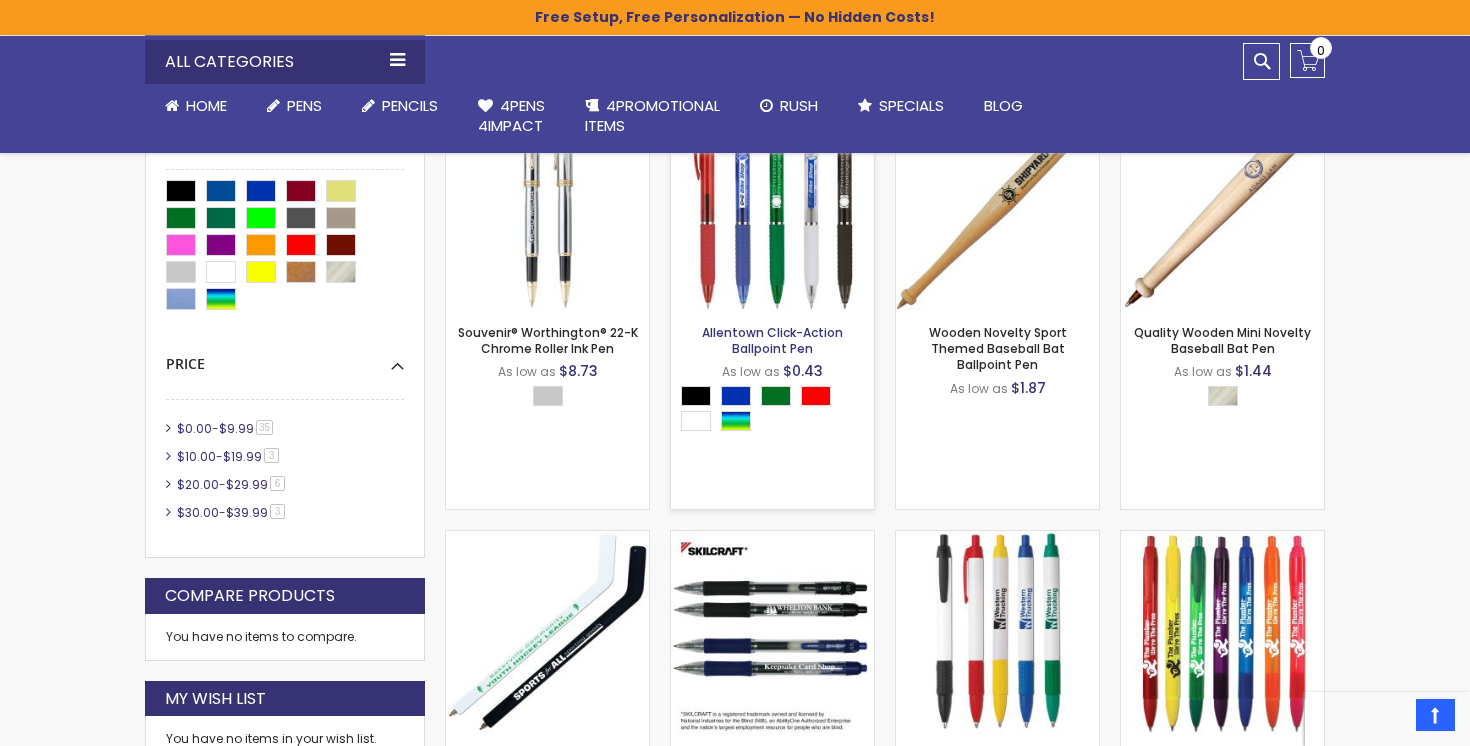 click on "Allentown Click-Action Ballpoint Pen" at bounding box center (772, 340) 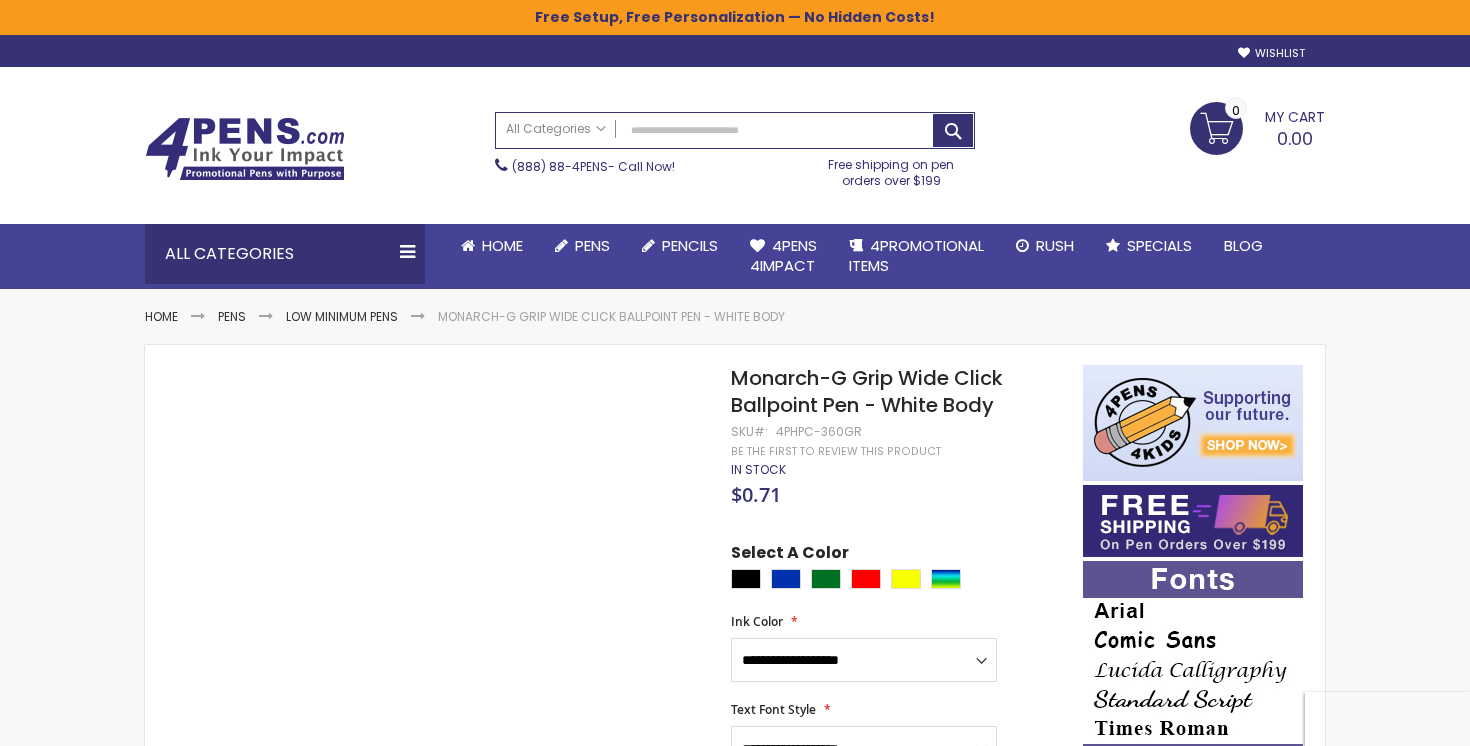 scroll, scrollTop: 0, scrollLeft: 0, axis: both 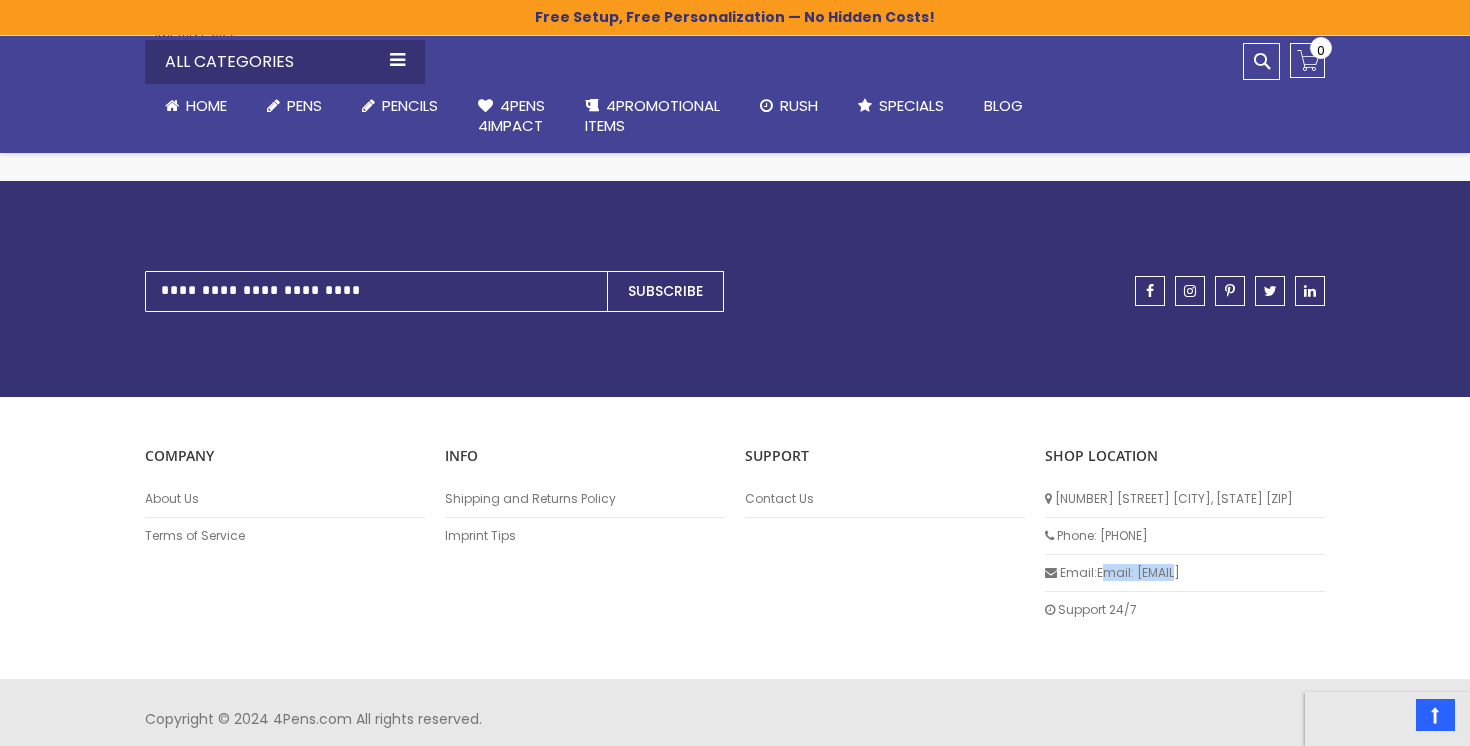 drag, startPoint x: 1100, startPoint y: 559, endPoint x: 1195, endPoint y: 563, distance: 95.084175 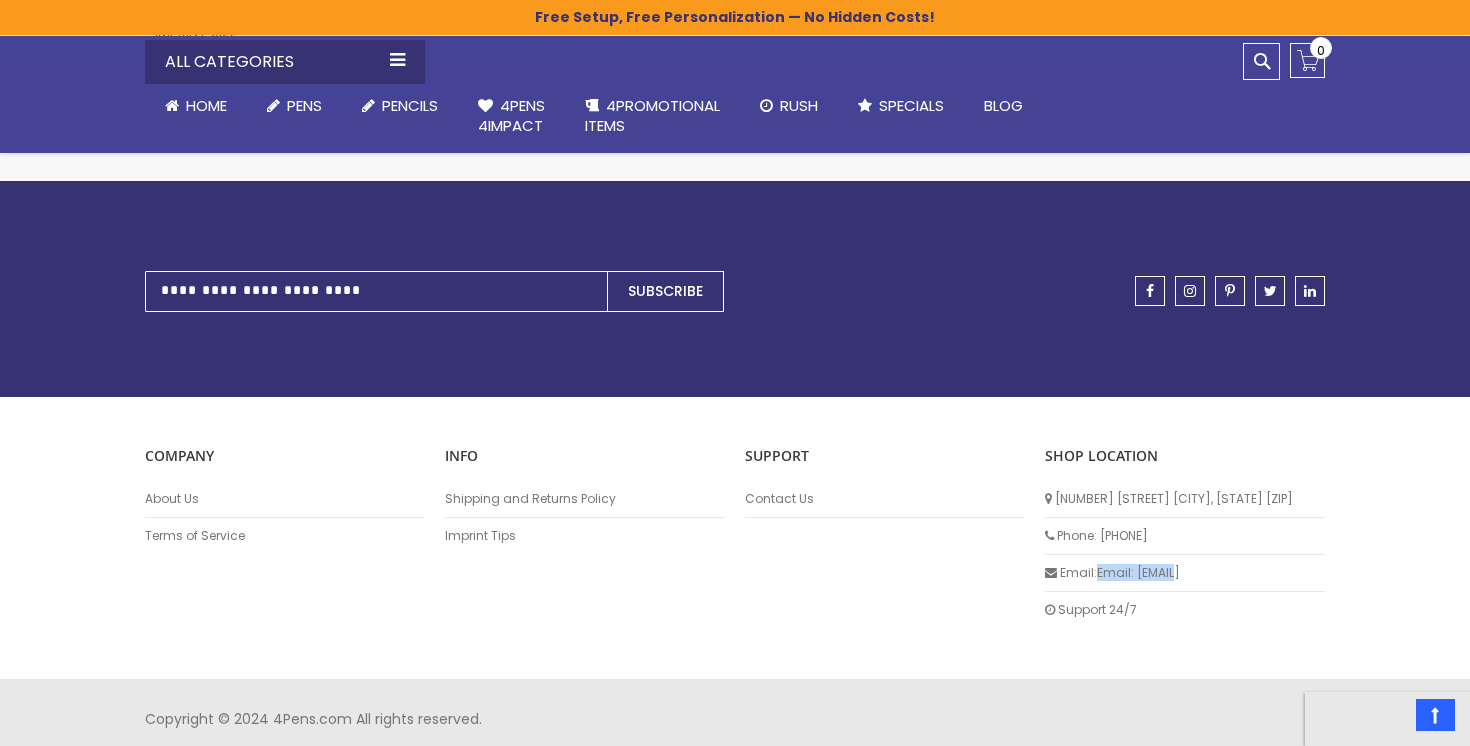 drag, startPoint x: 1097, startPoint y: 561, endPoint x: 1203, endPoint y: 561, distance: 106 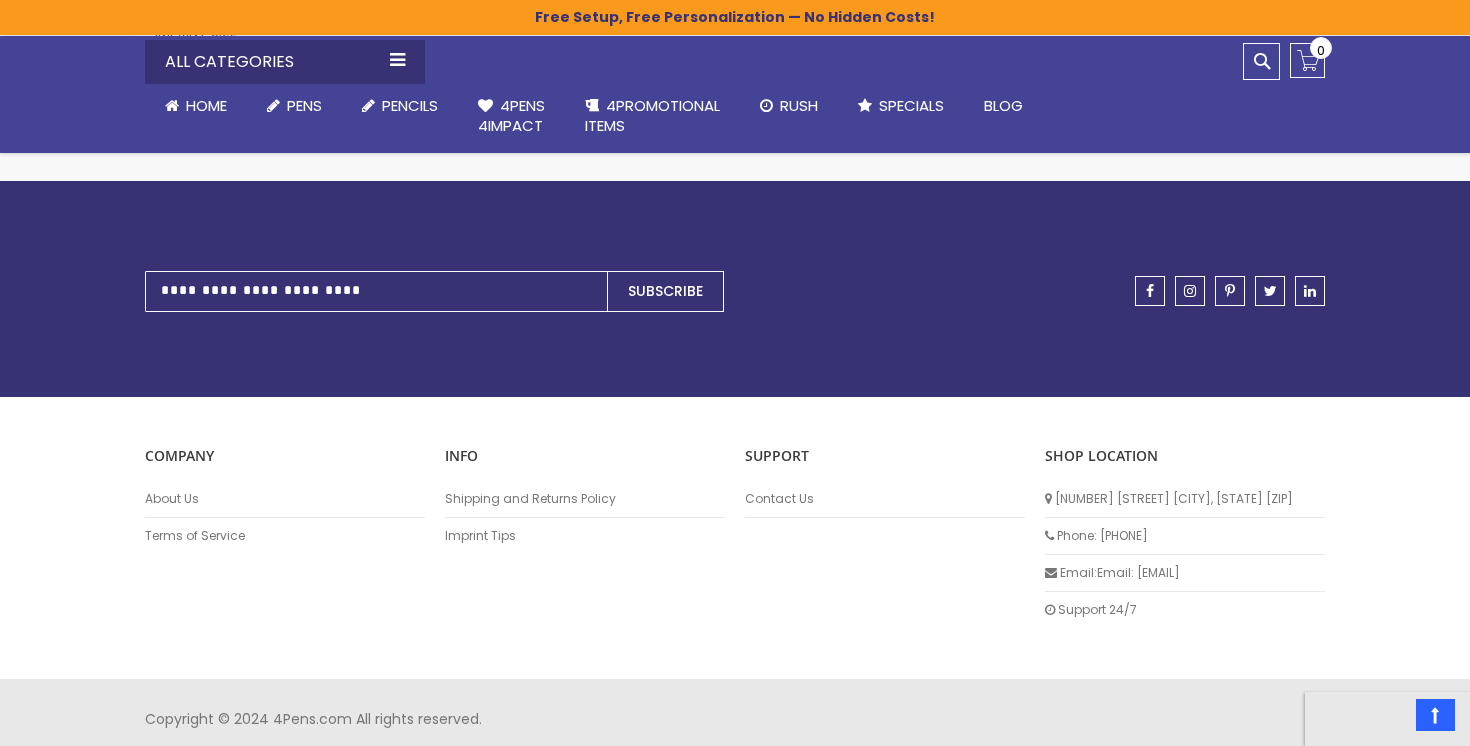 click on "COMPANY
About Us
Terms of Service
INFO
Shipping and Returns Policy
Imprint Tips
Support
Contact Us
SHOP LOCATION
138 Kathryn Drive
Red Lion, PA 17356
Phone: 888-88-4PENS
Email:  info@4pens.com
Support 24/7" at bounding box center [735, 538] 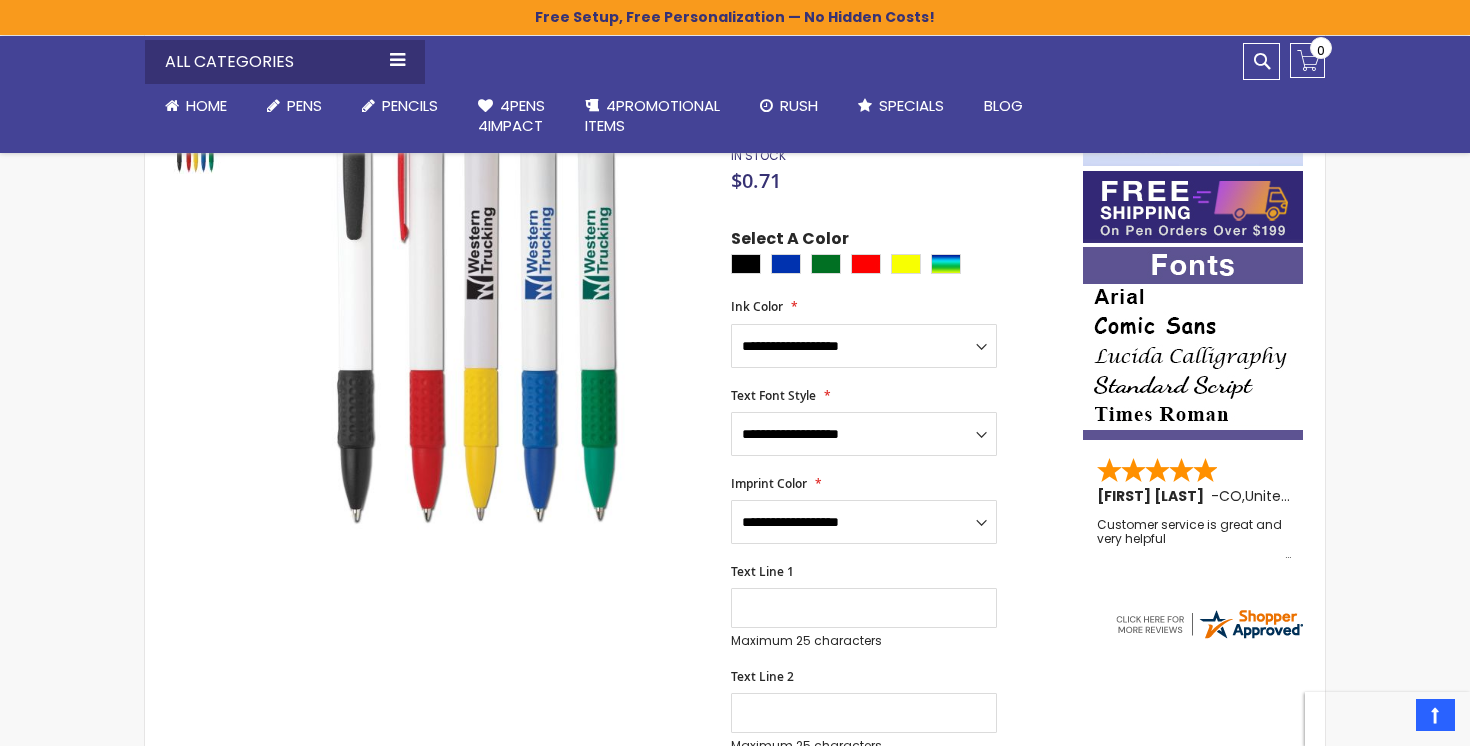 scroll, scrollTop: 320, scrollLeft: 0, axis: vertical 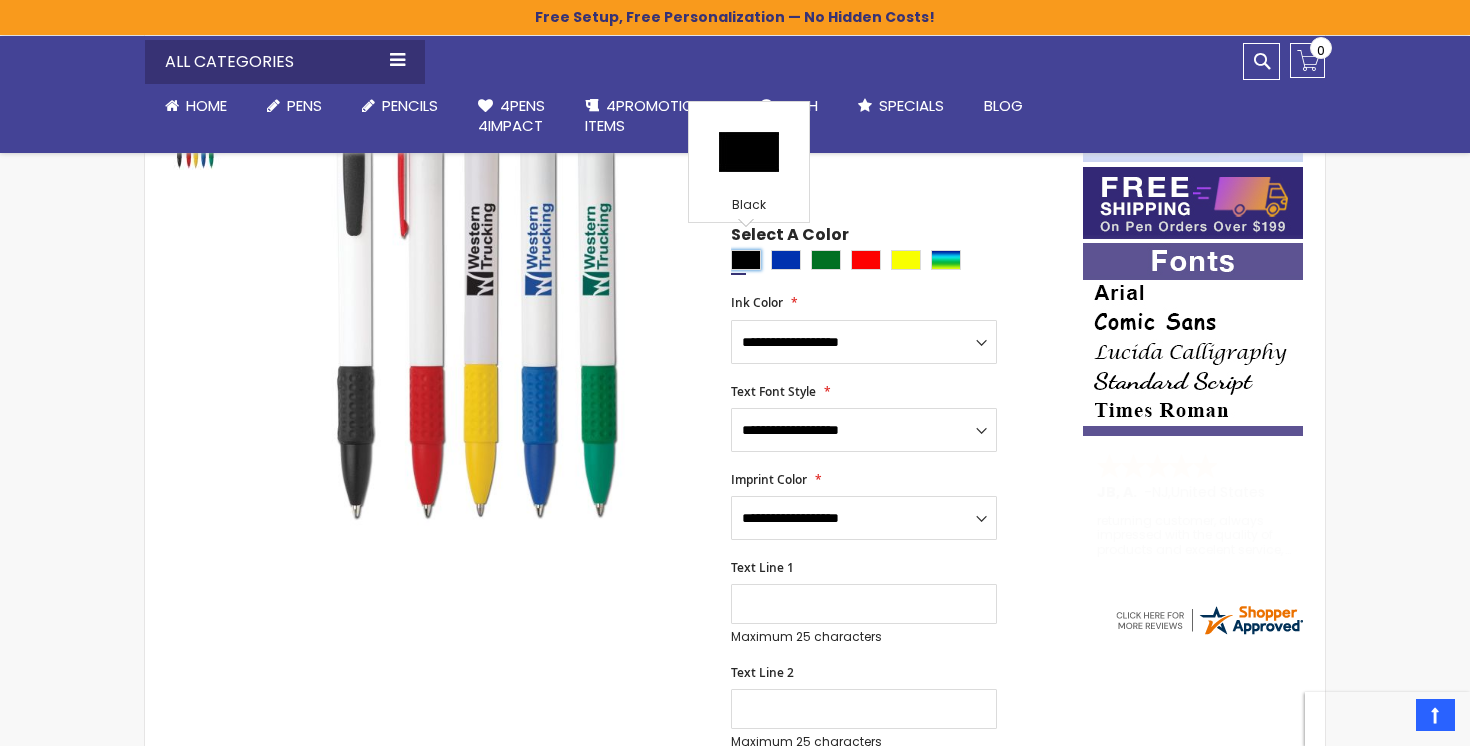 click at bounding box center (746, 260) 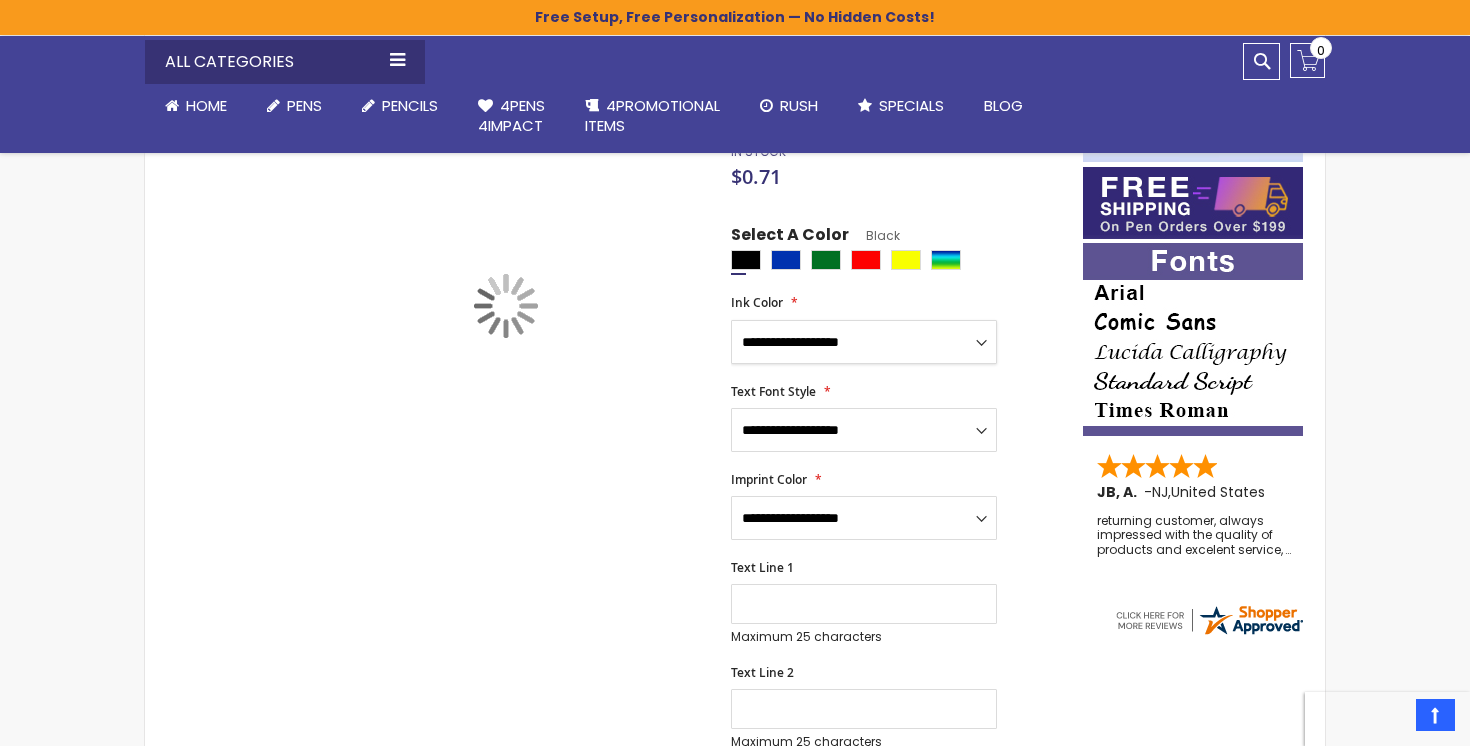 click on "**********" at bounding box center [864, 342] 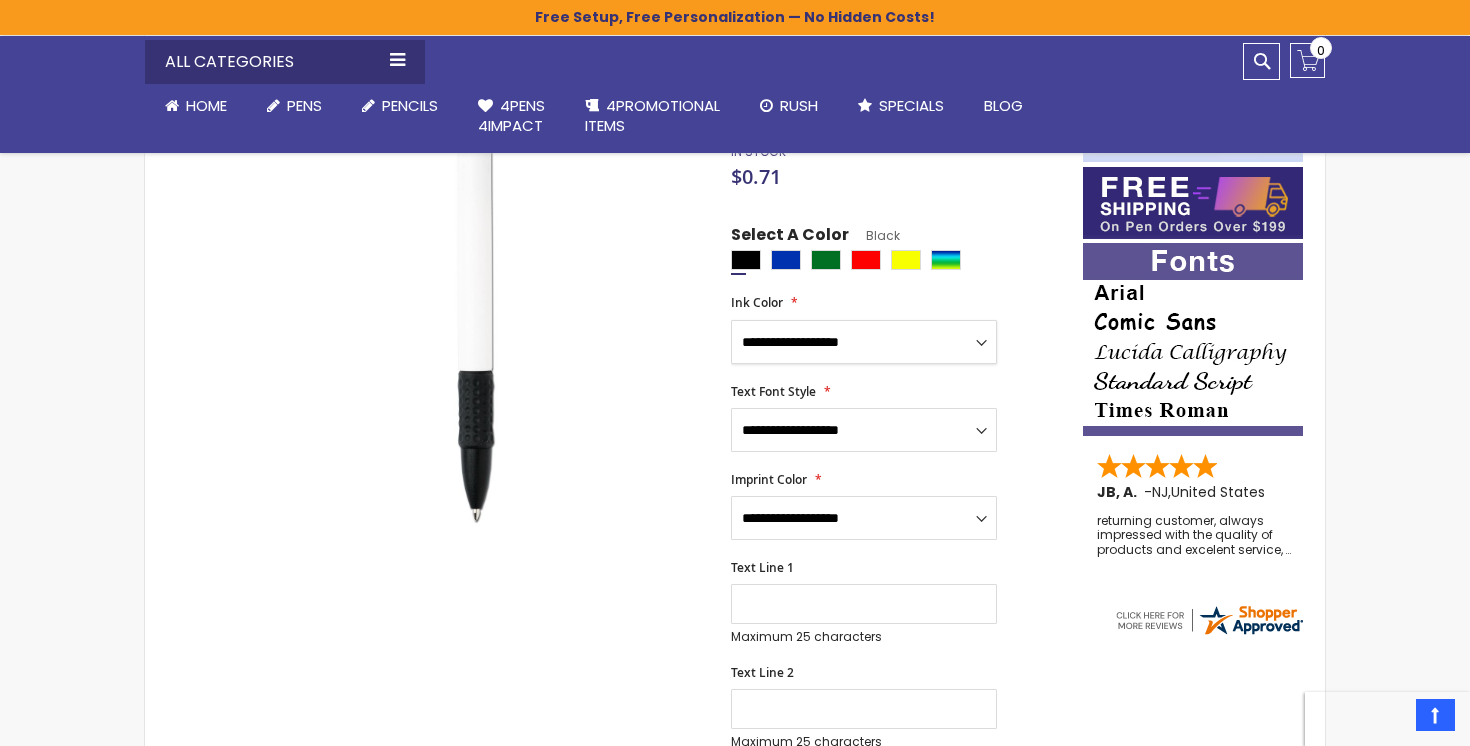 select on "*****" 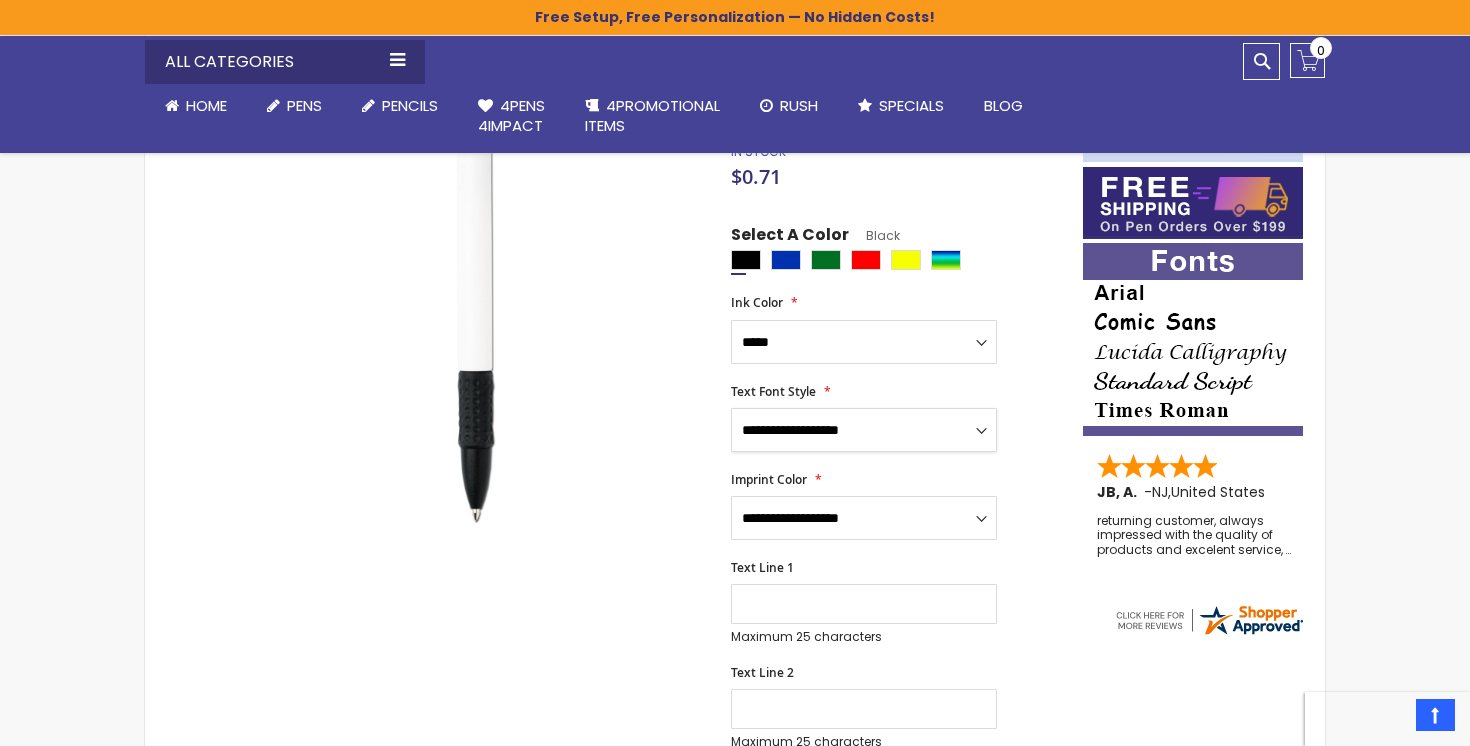 click on "**********" at bounding box center [864, 430] 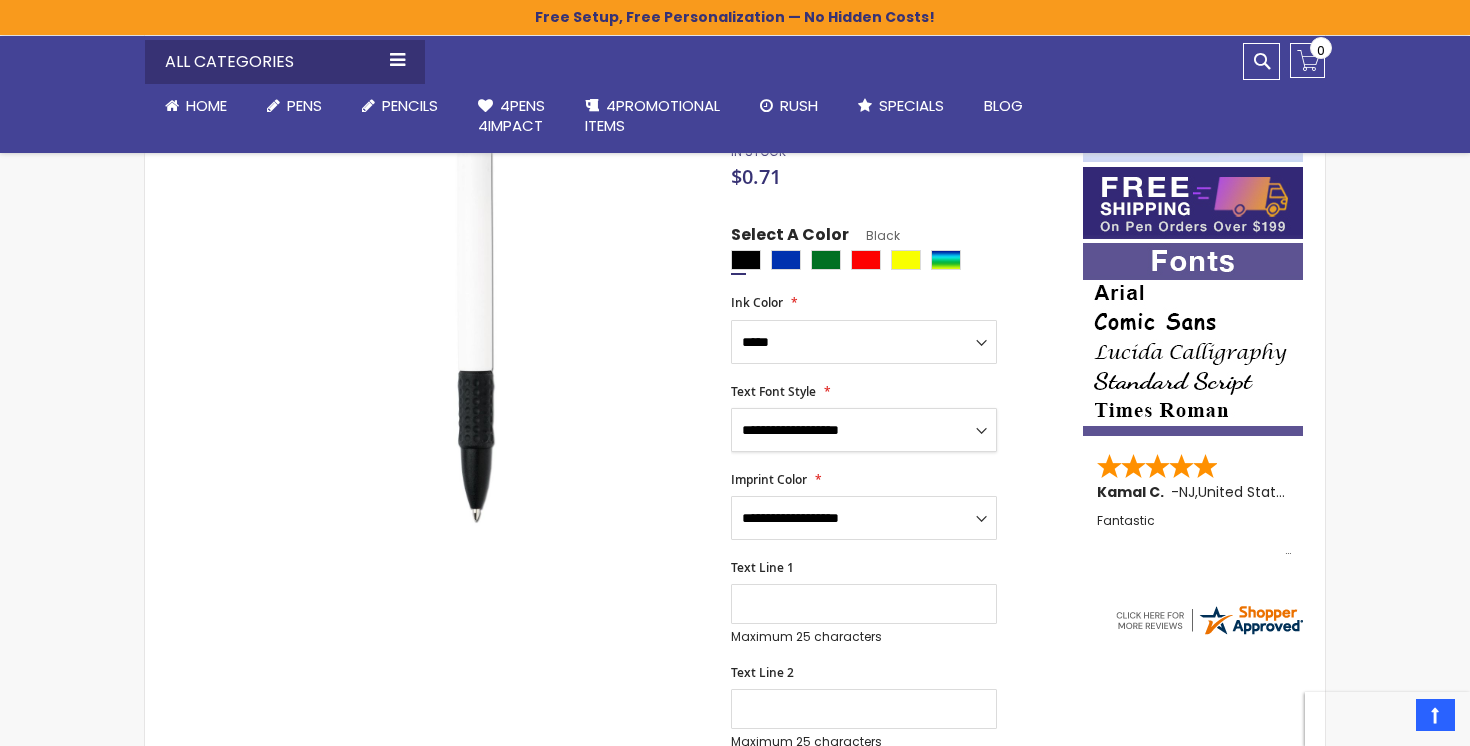 select on "*****" 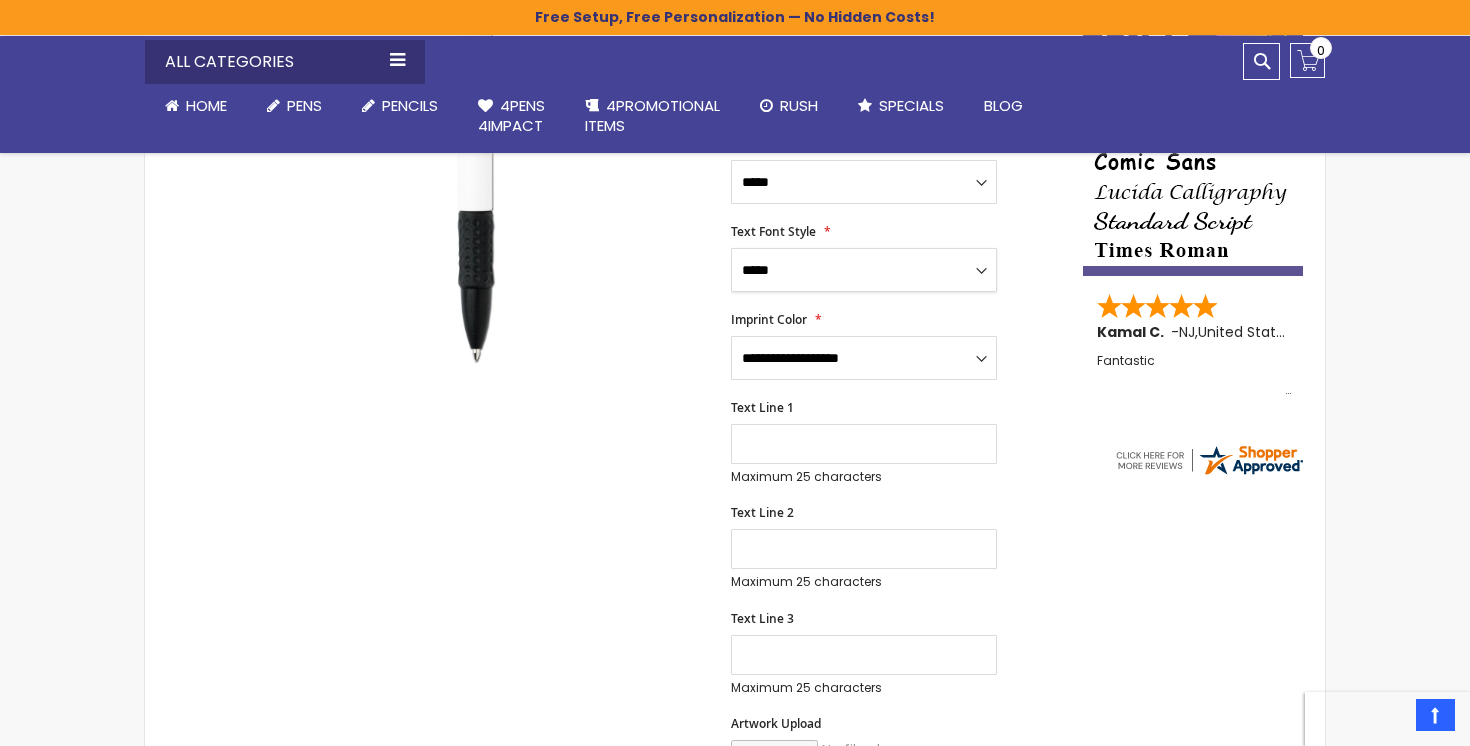 scroll, scrollTop: 489, scrollLeft: 0, axis: vertical 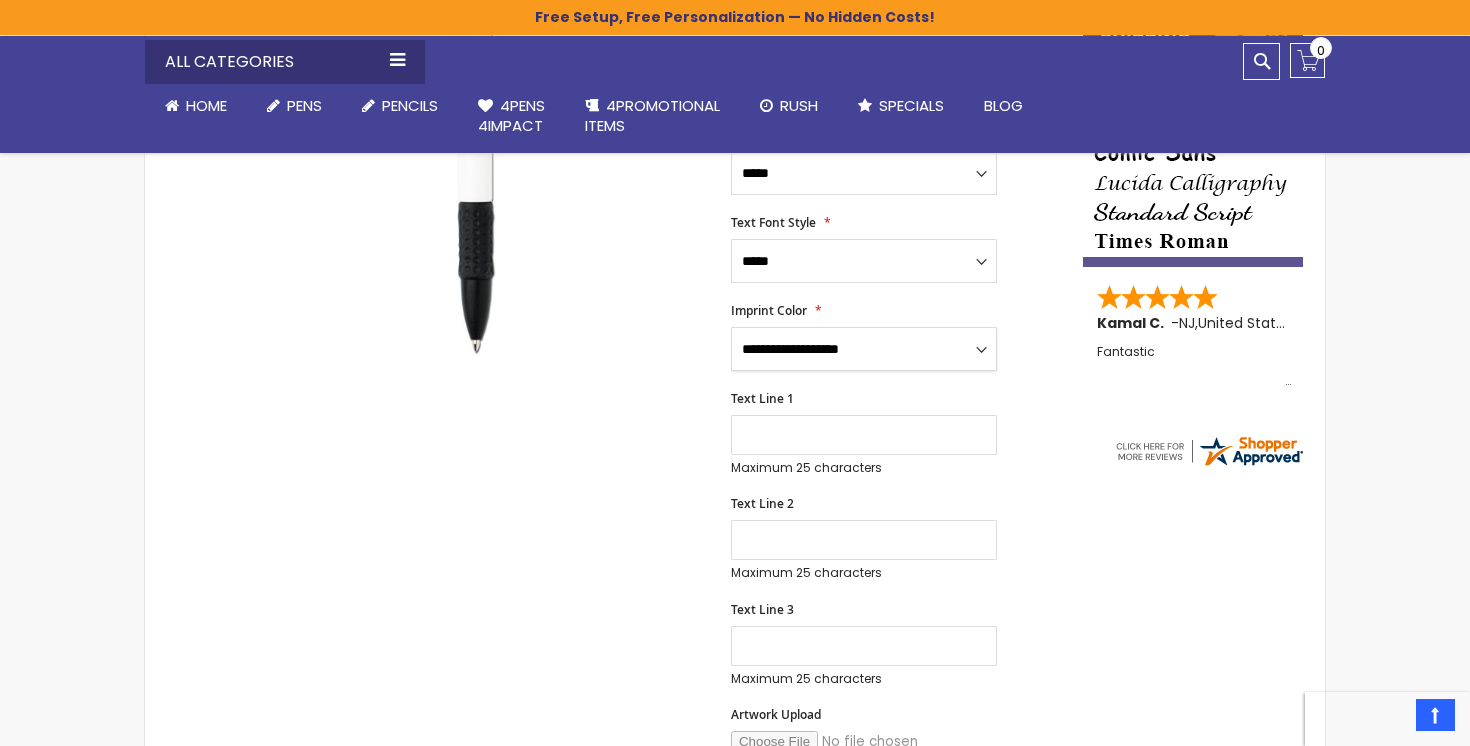 click on "**********" at bounding box center (864, 349) 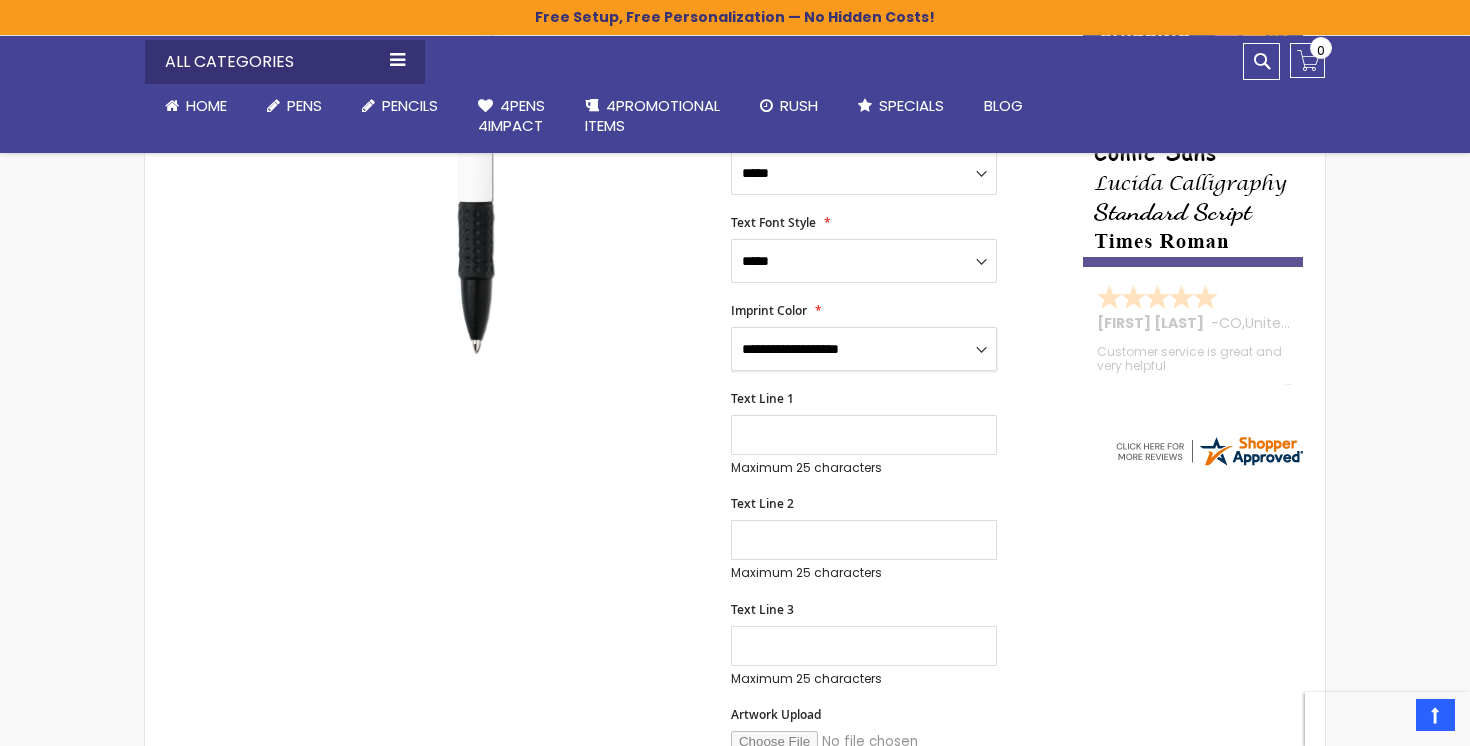 select on "*****" 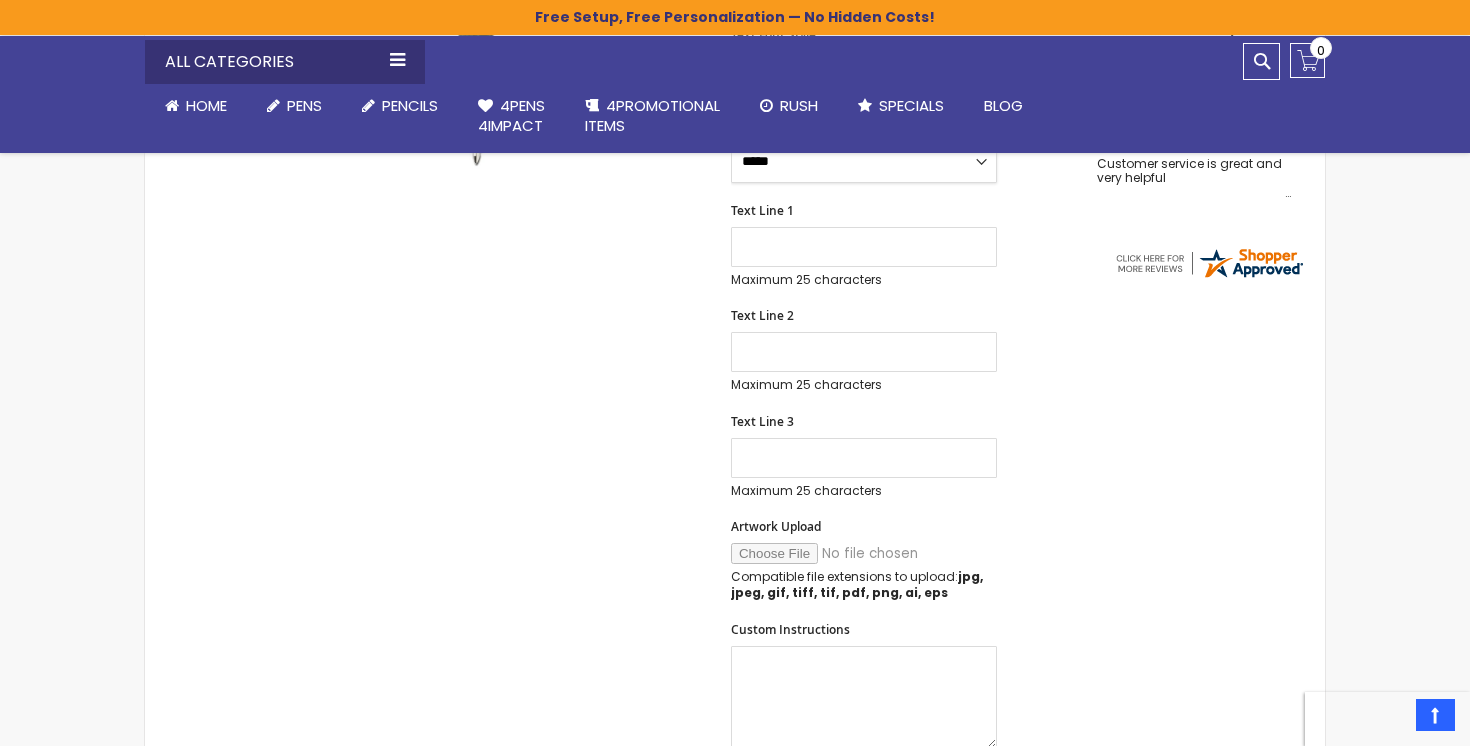 scroll, scrollTop: 679, scrollLeft: 0, axis: vertical 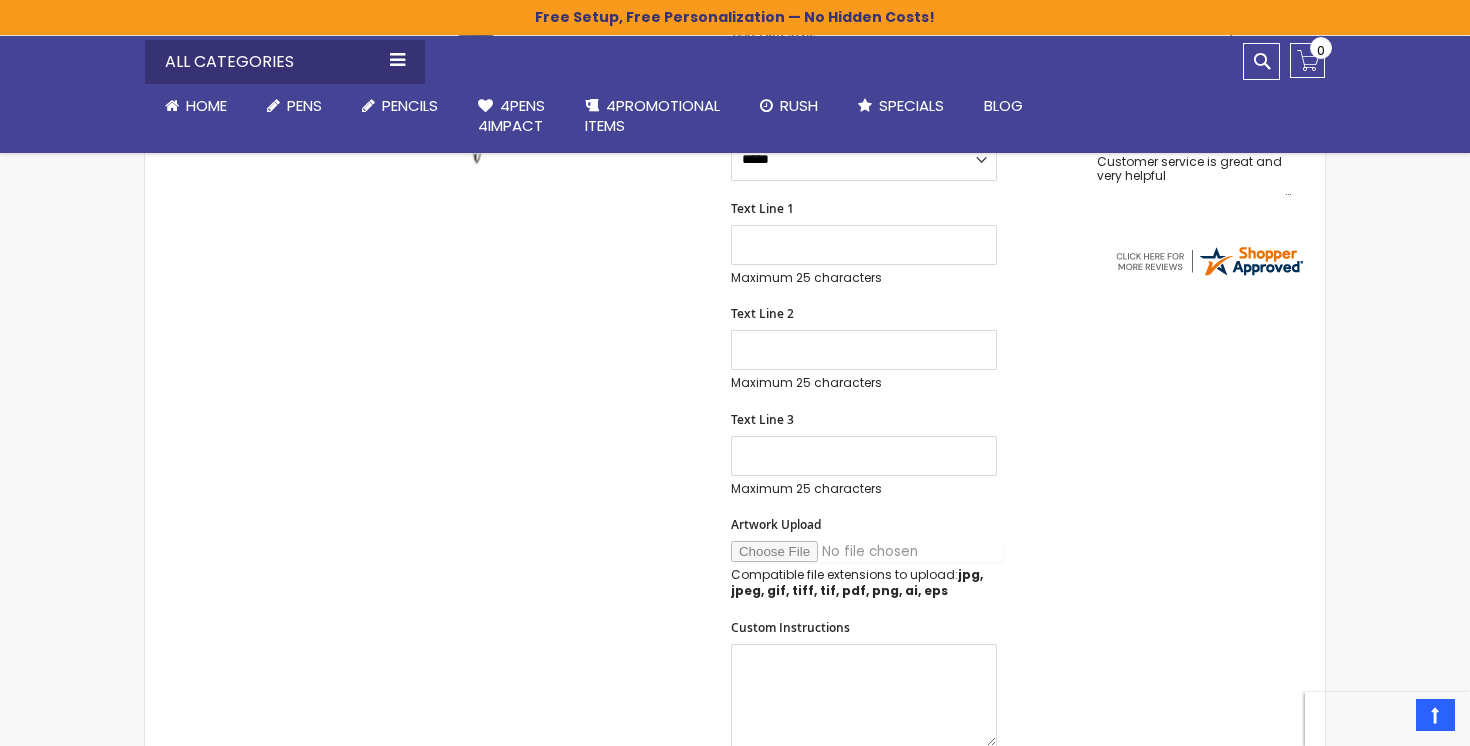click on "Artwork Upload" at bounding box center [867, 551] 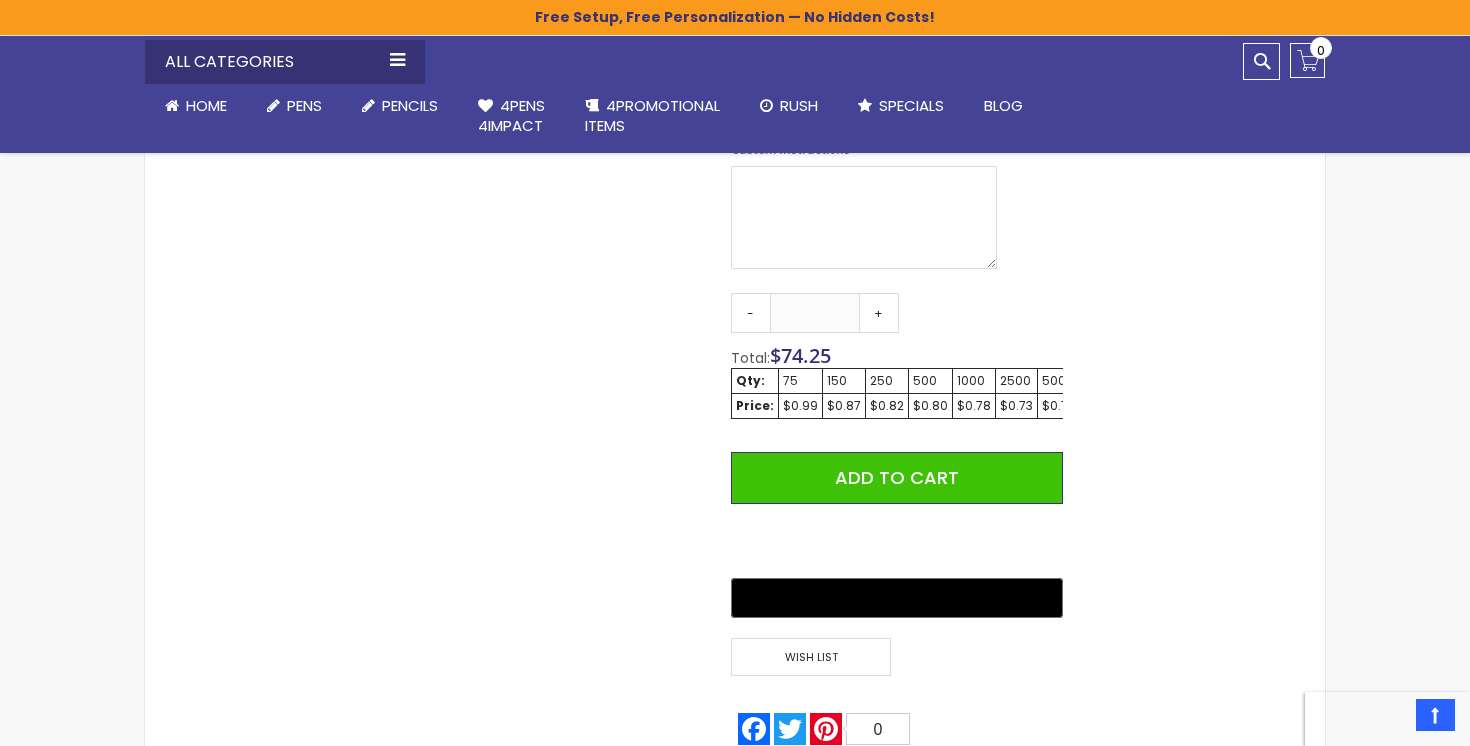 scroll, scrollTop: 1117, scrollLeft: 0, axis: vertical 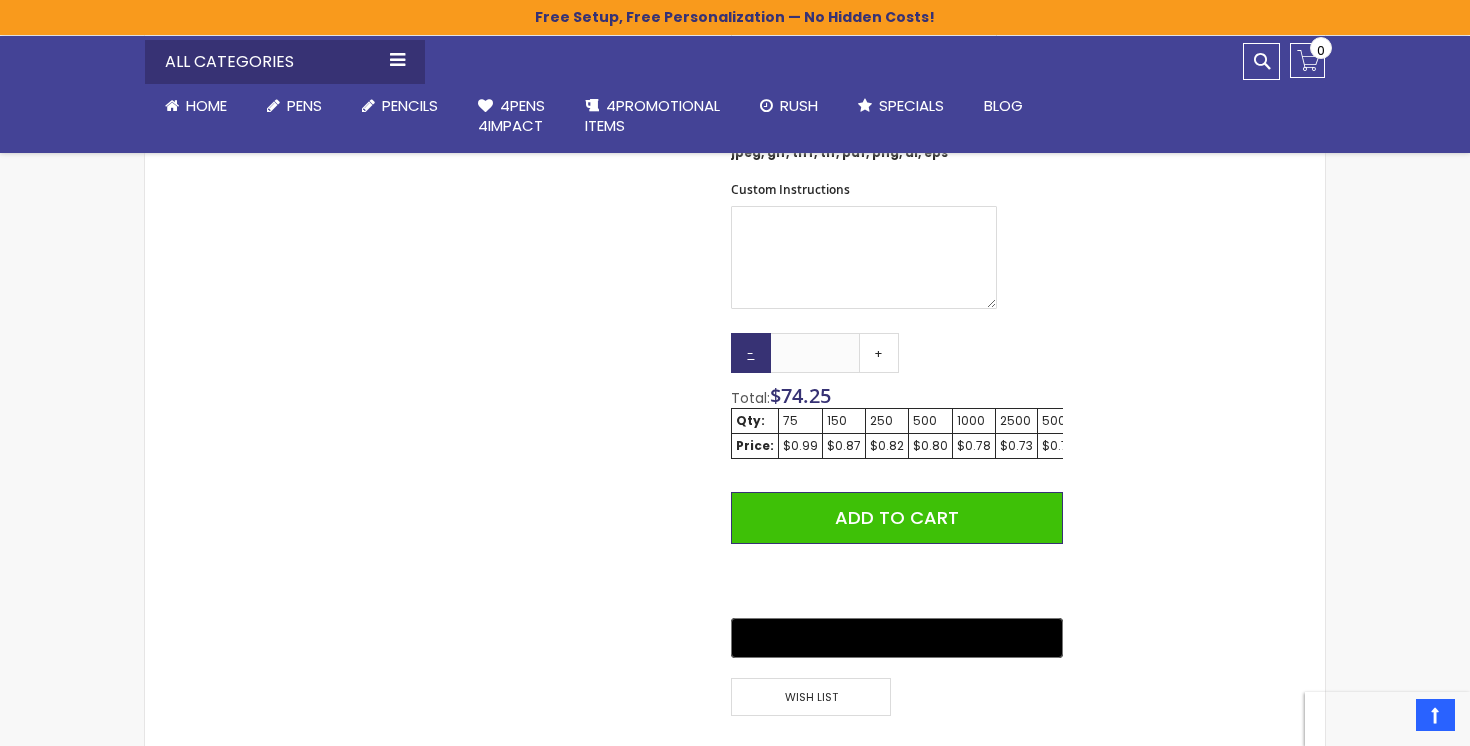 click on "-" at bounding box center [751, 353] 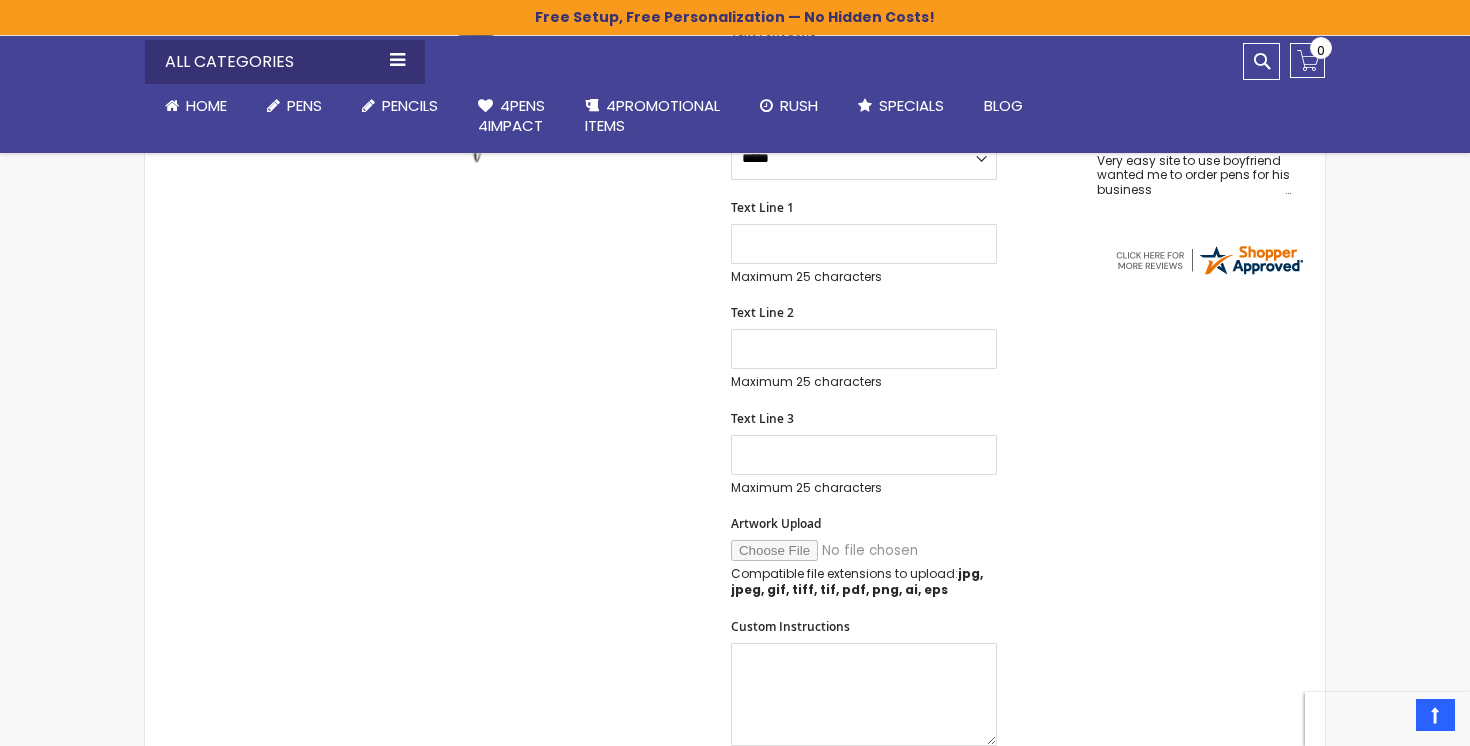 scroll, scrollTop: 682, scrollLeft: 0, axis: vertical 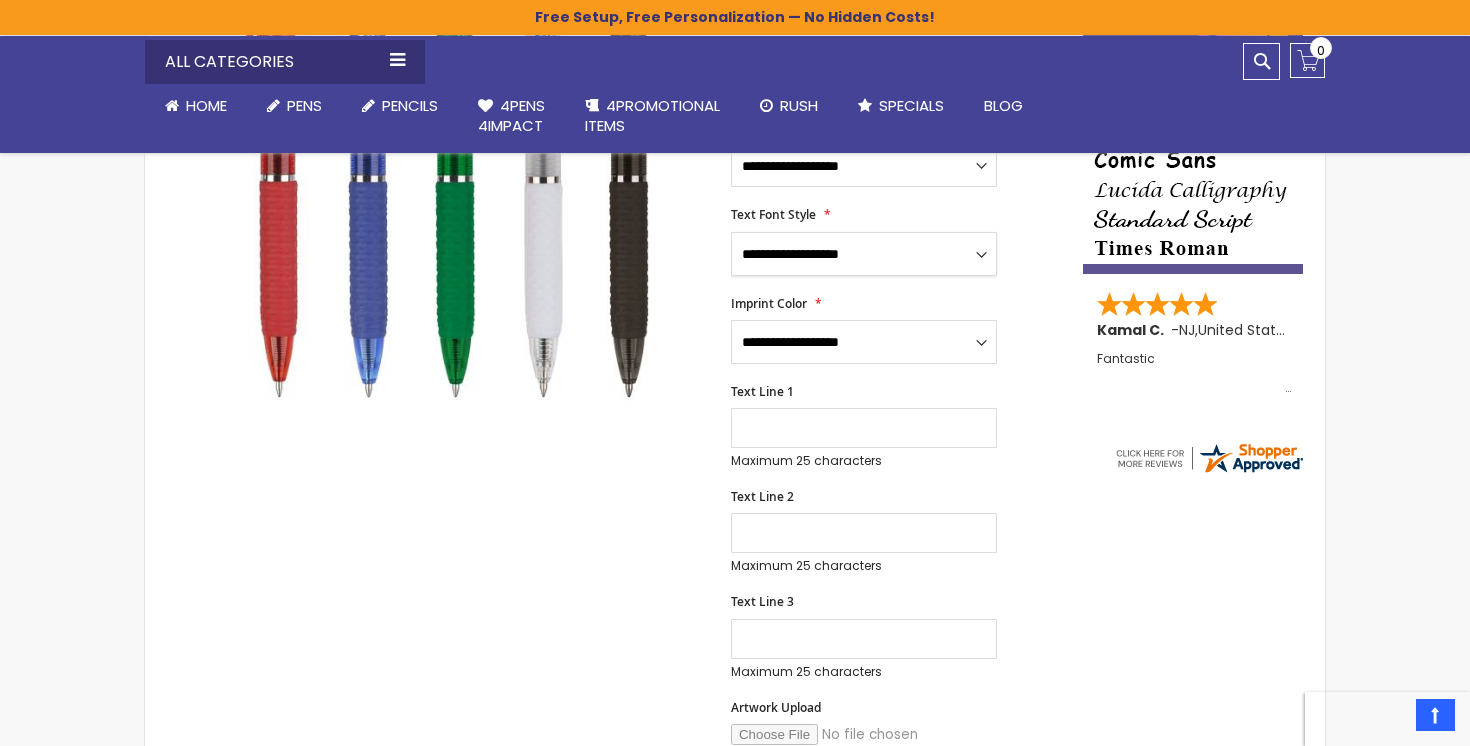 click on "**********" at bounding box center [864, 254] 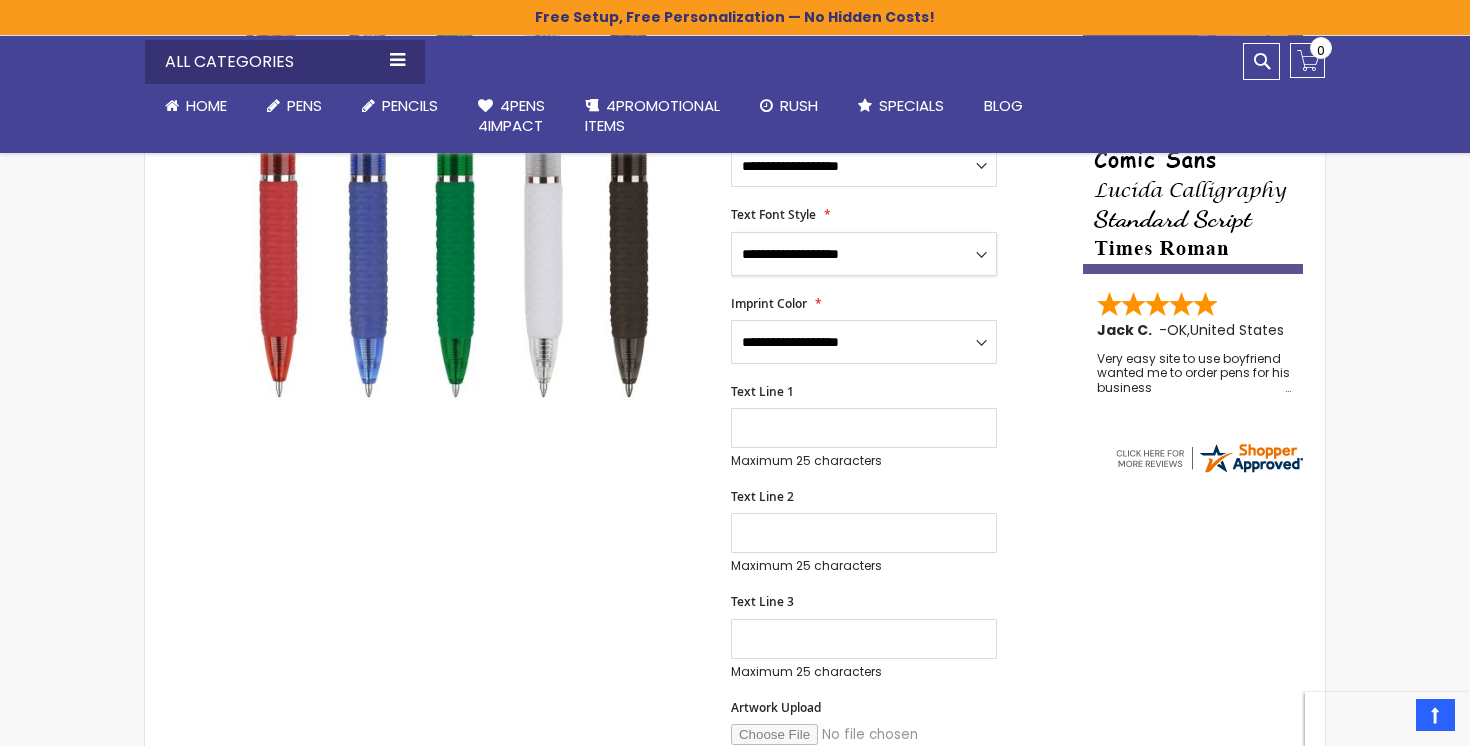 select on "*****" 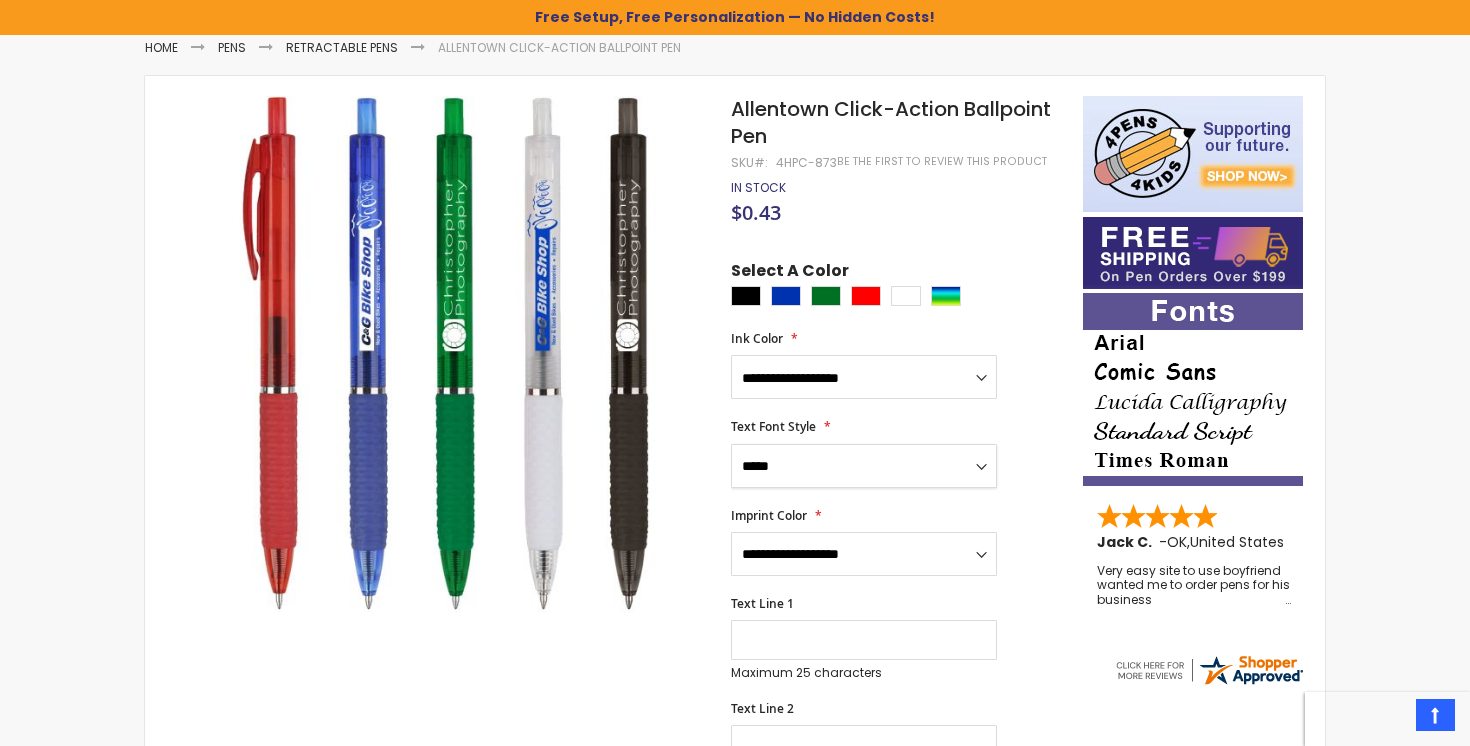 scroll, scrollTop: 257, scrollLeft: 0, axis: vertical 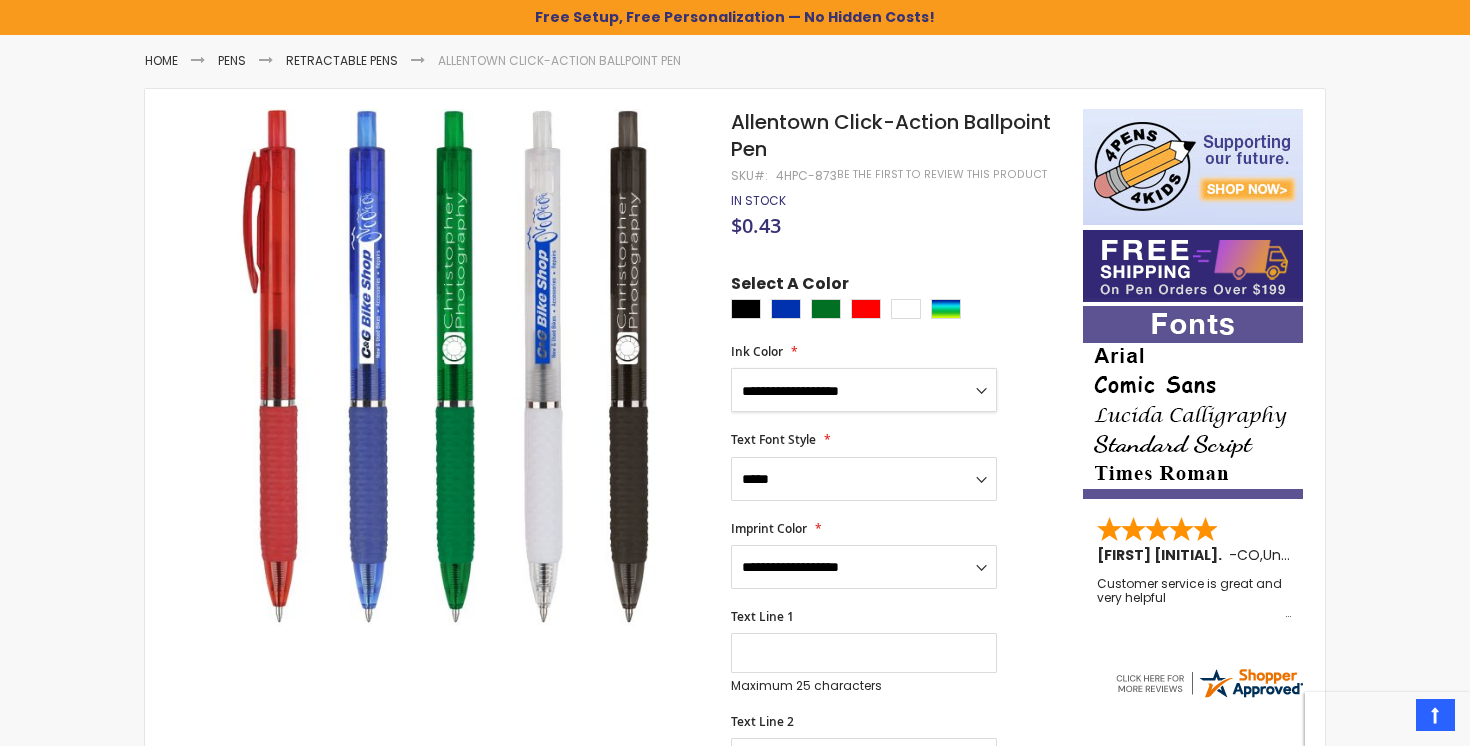 click on "**********" at bounding box center [864, 390] 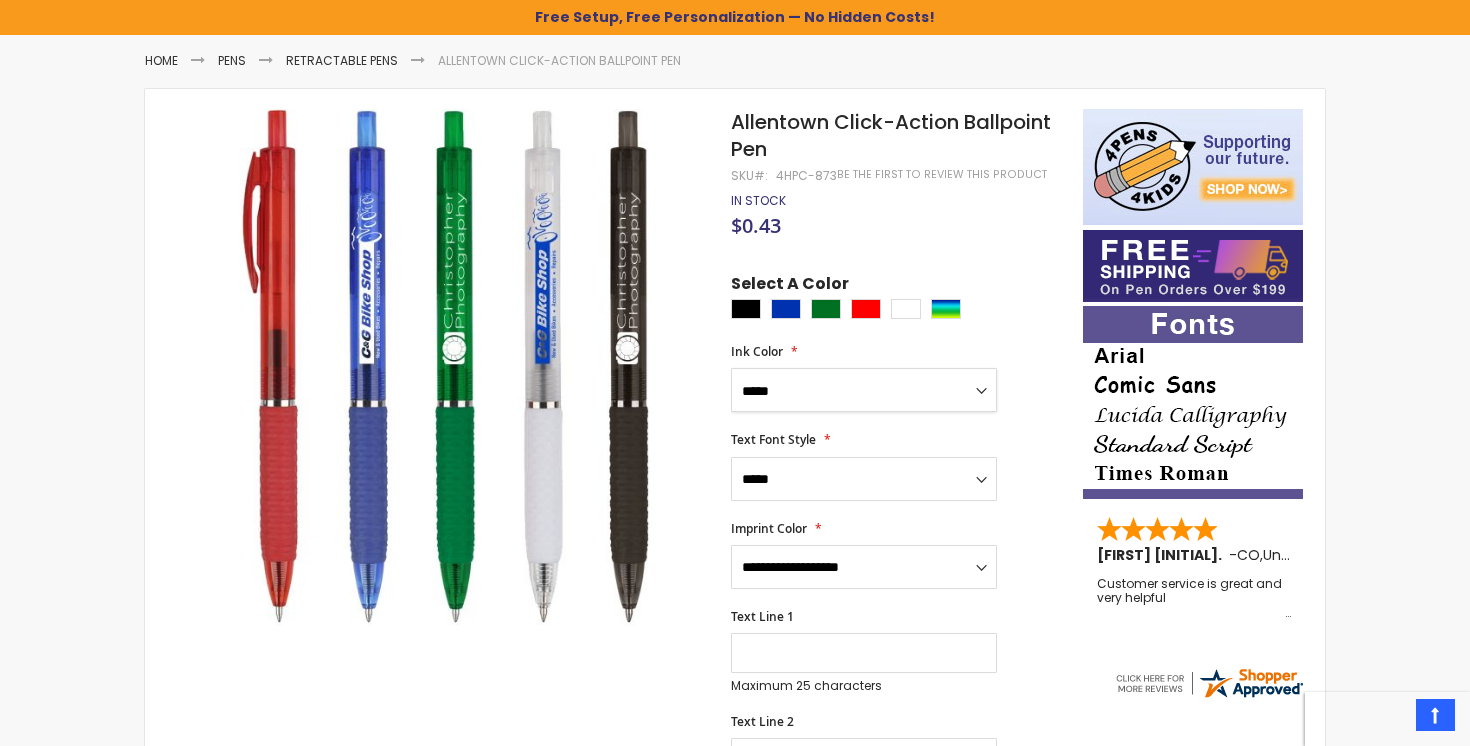 scroll, scrollTop: 306, scrollLeft: 0, axis: vertical 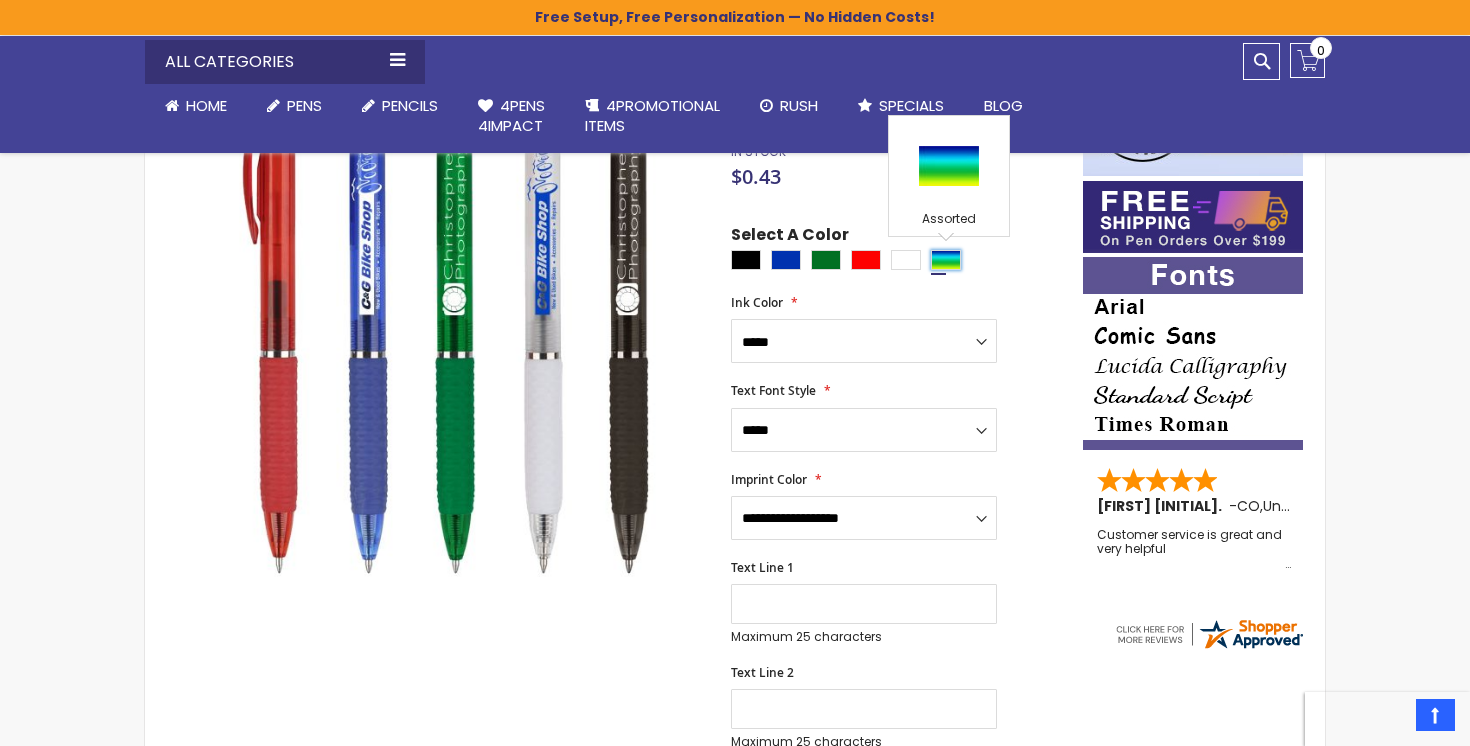 click at bounding box center [946, 260] 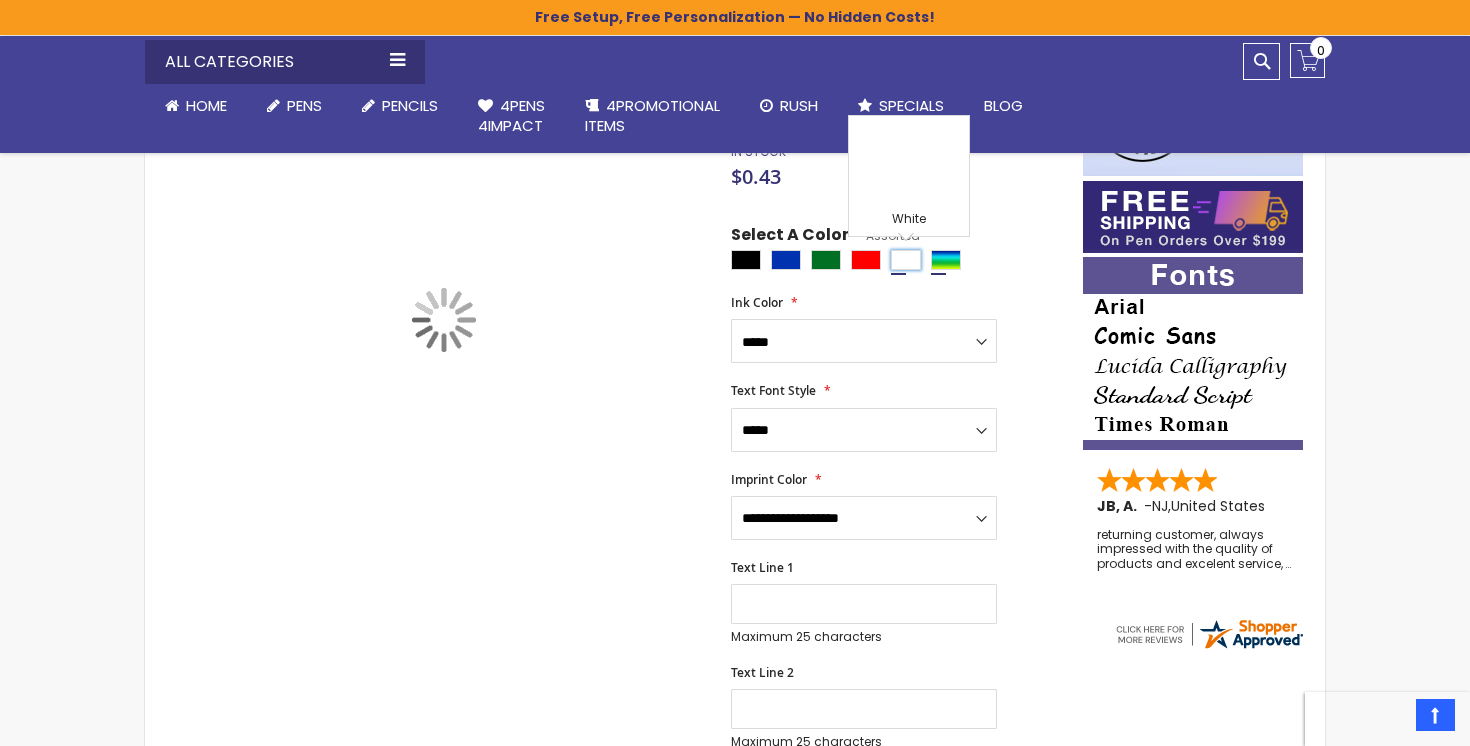 click at bounding box center (906, 260) 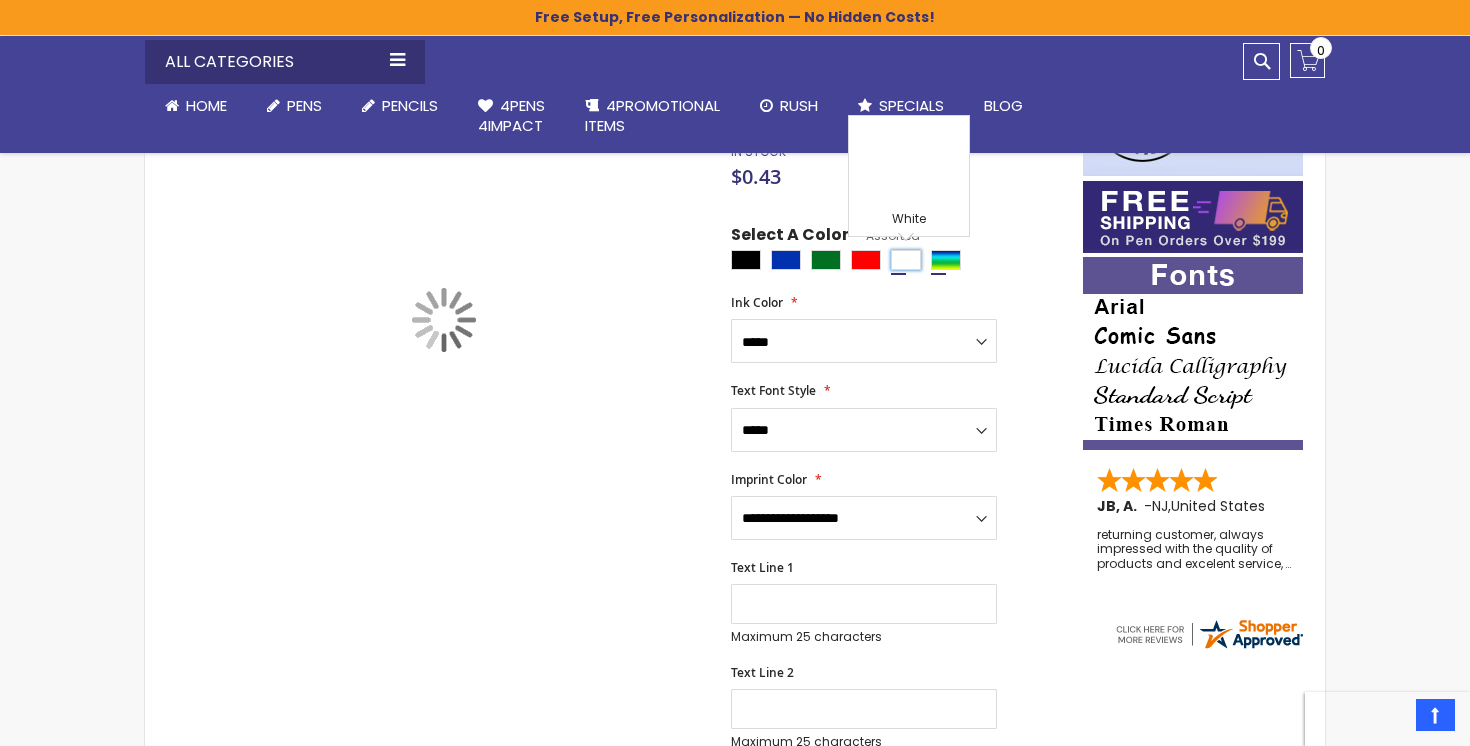type on "****" 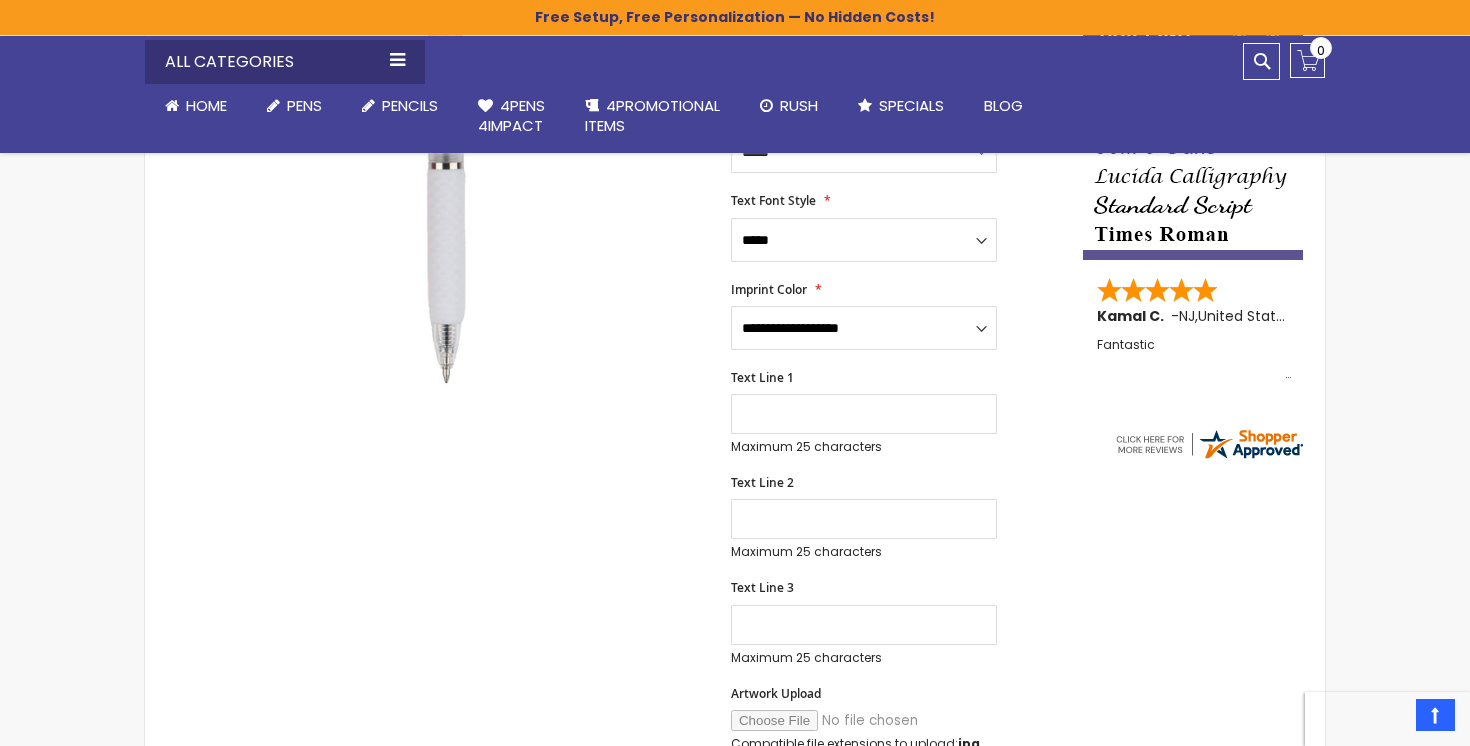 scroll, scrollTop: 499, scrollLeft: 0, axis: vertical 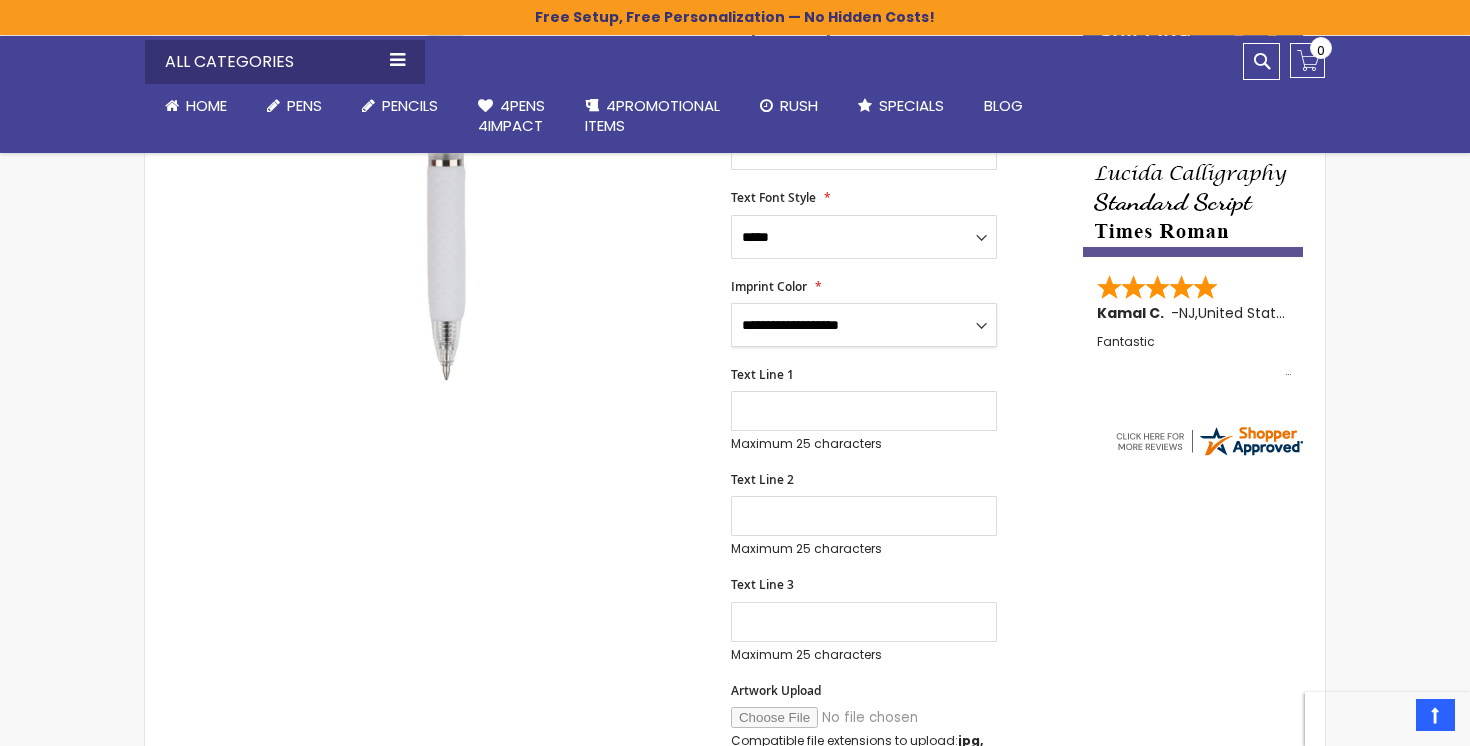click on "**********" at bounding box center (864, 325) 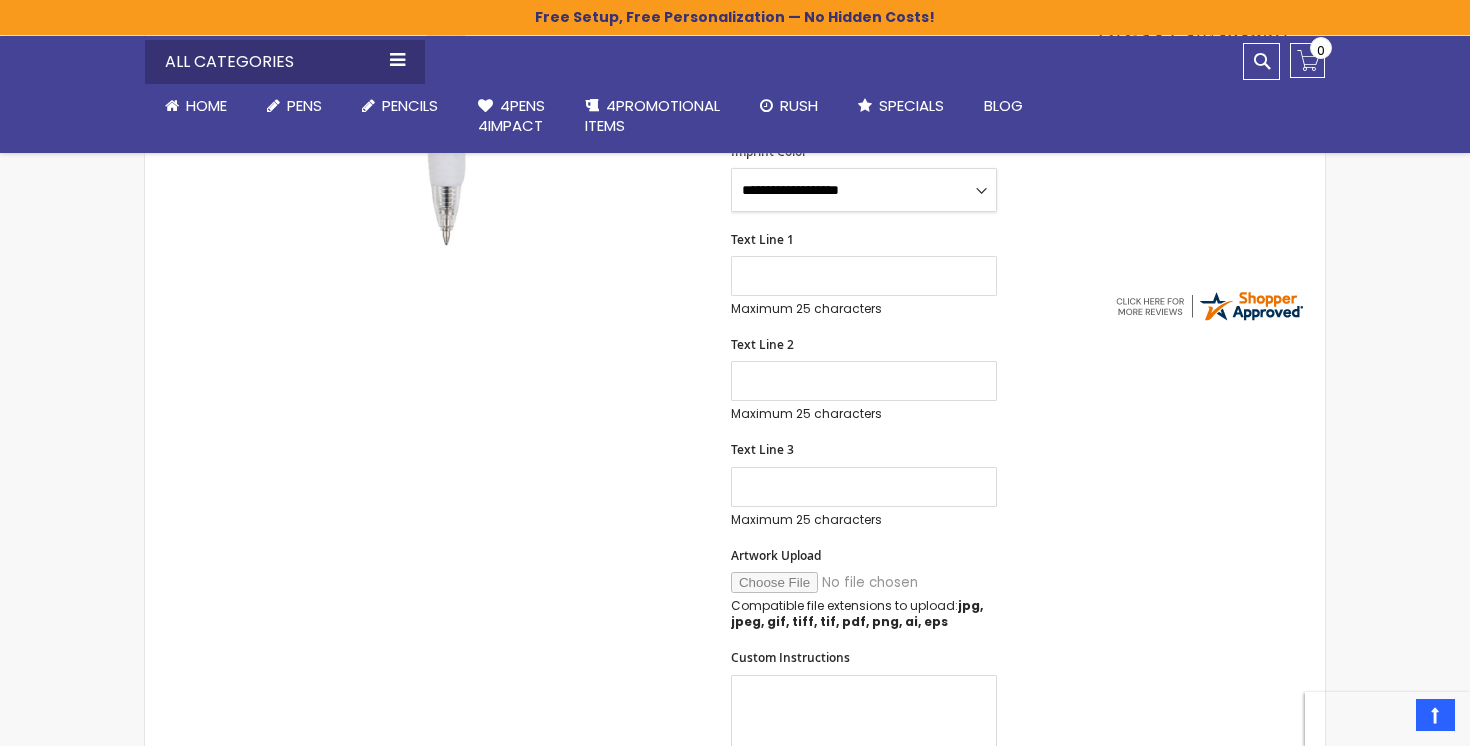 scroll, scrollTop: 669, scrollLeft: 0, axis: vertical 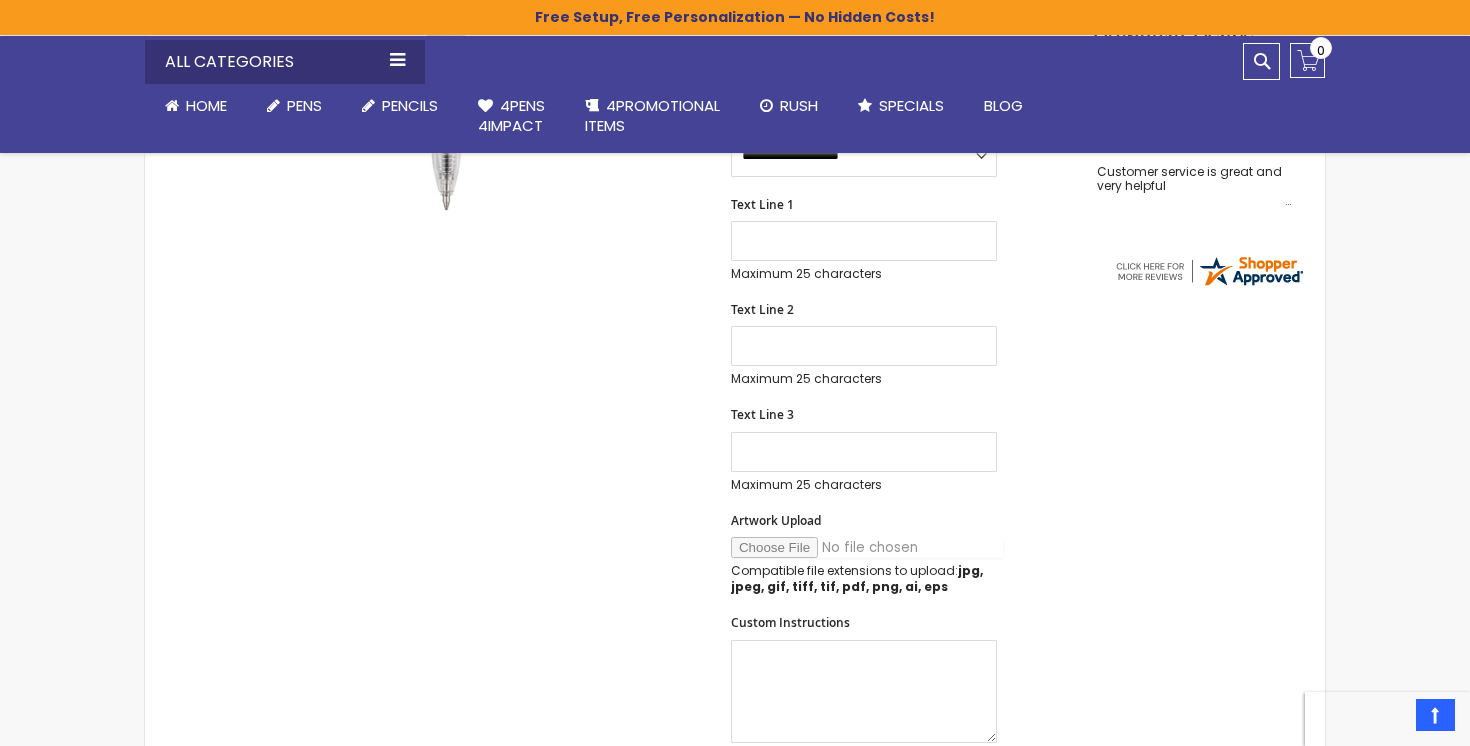click on "Artwork Upload" at bounding box center (867, 547) 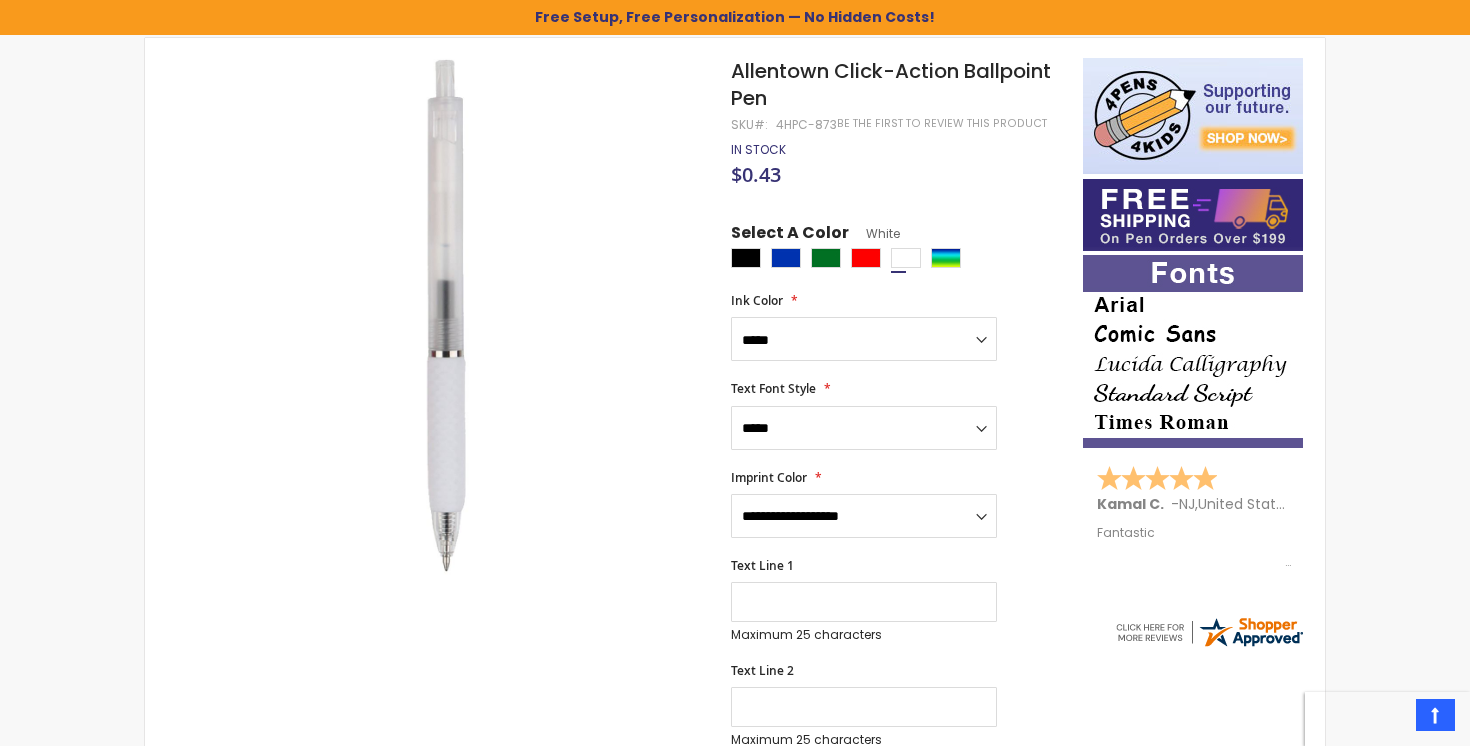 scroll, scrollTop: 311, scrollLeft: 0, axis: vertical 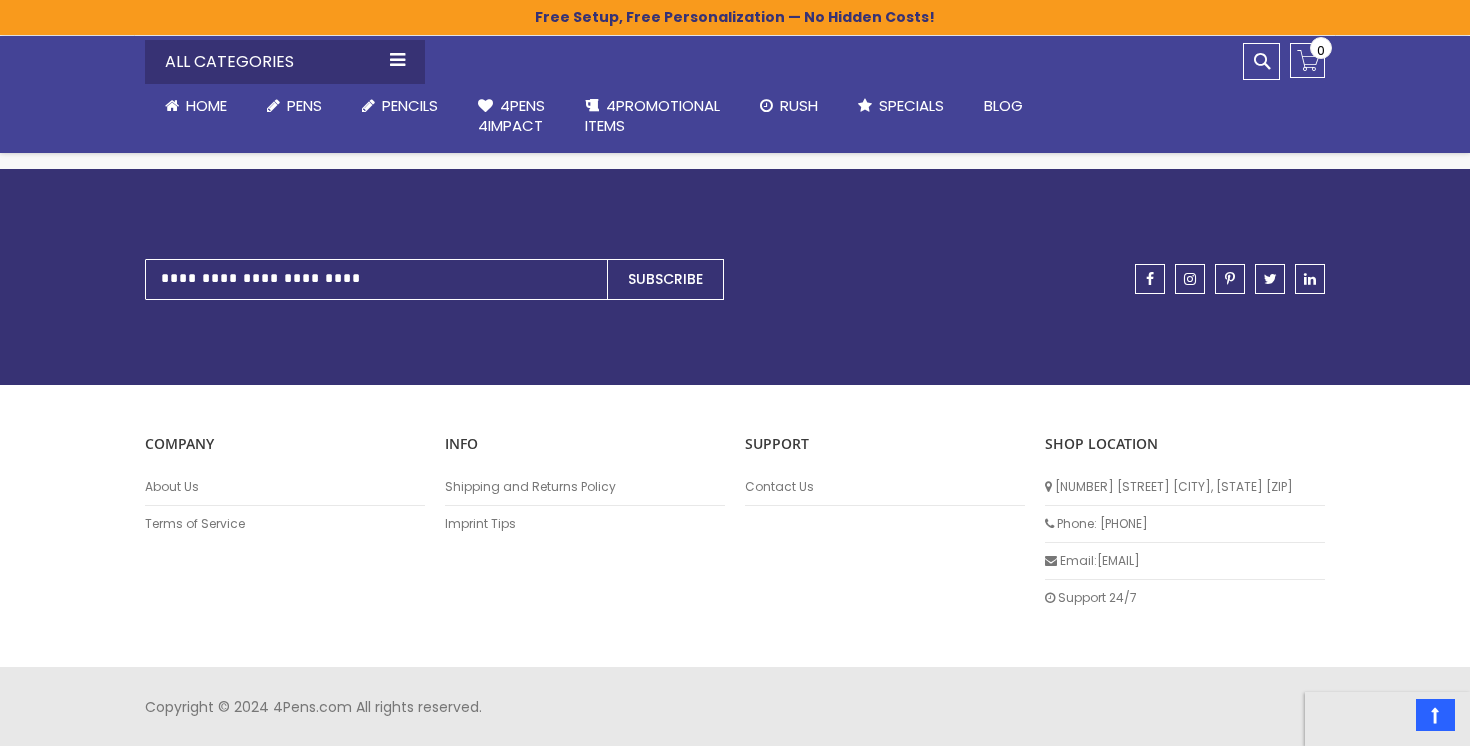 drag, startPoint x: 1099, startPoint y: 561, endPoint x: 1135, endPoint y: 563, distance: 36.05551 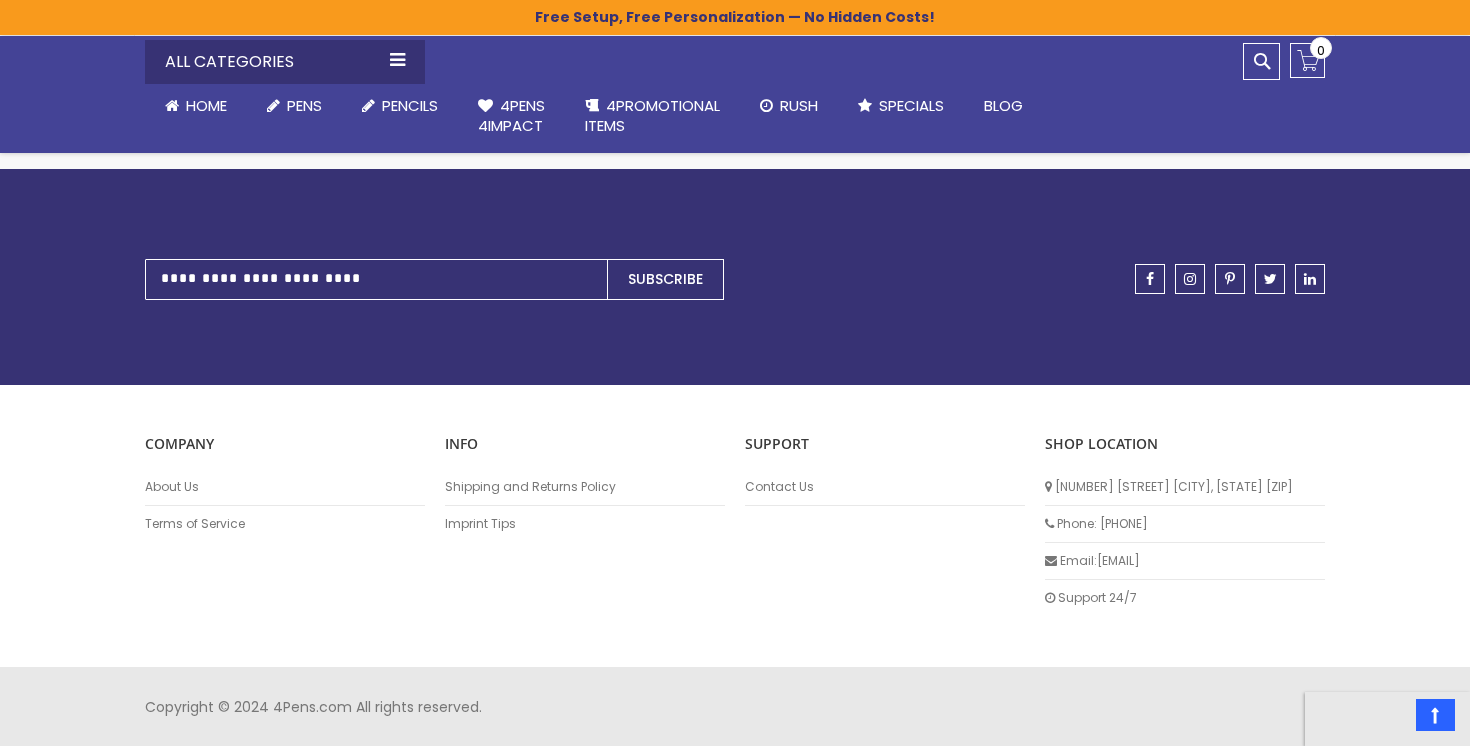 drag, startPoint x: 1198, startPoint y: 559, endPoint x: 1098, endPoint y: 559, distance: 100 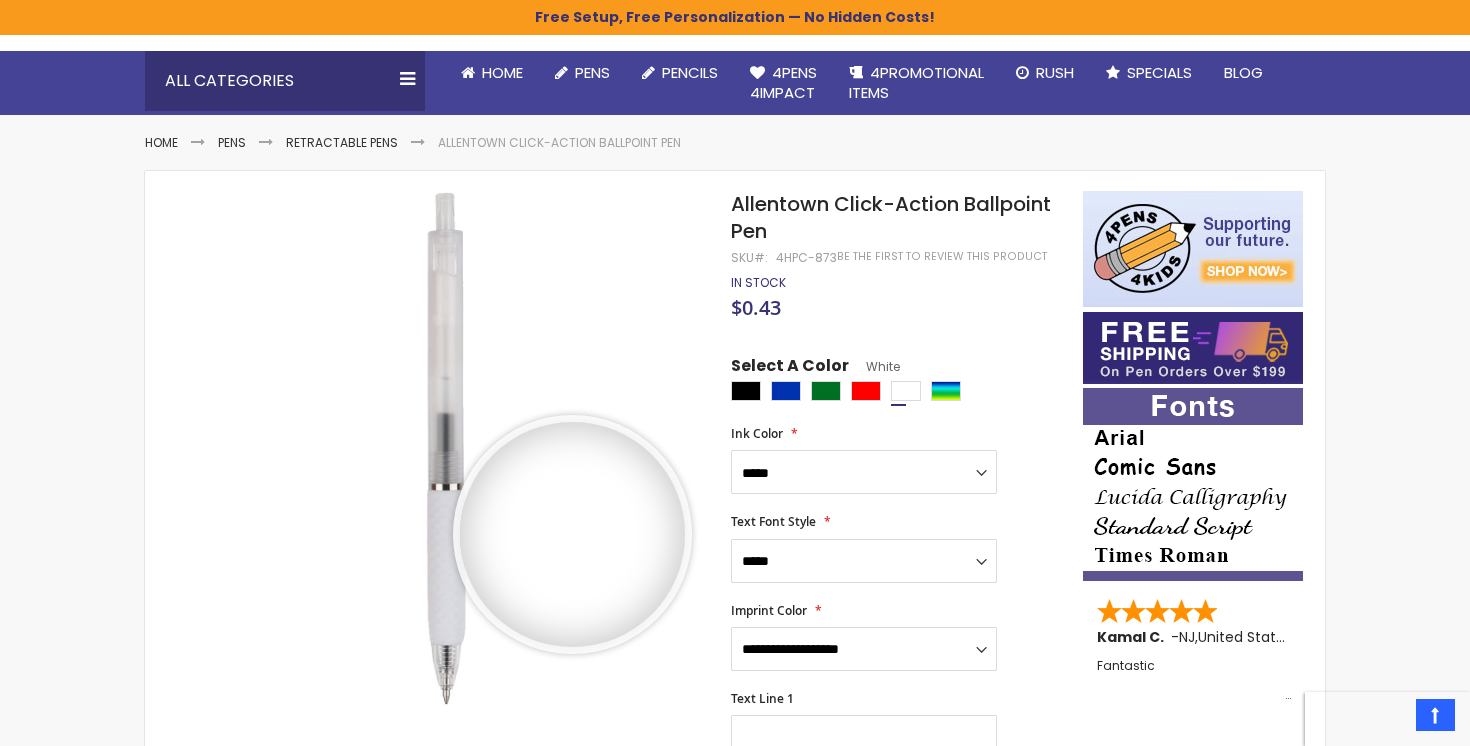 scroll, scrollTop: 173, scrollLeft: 0, axis: vertical 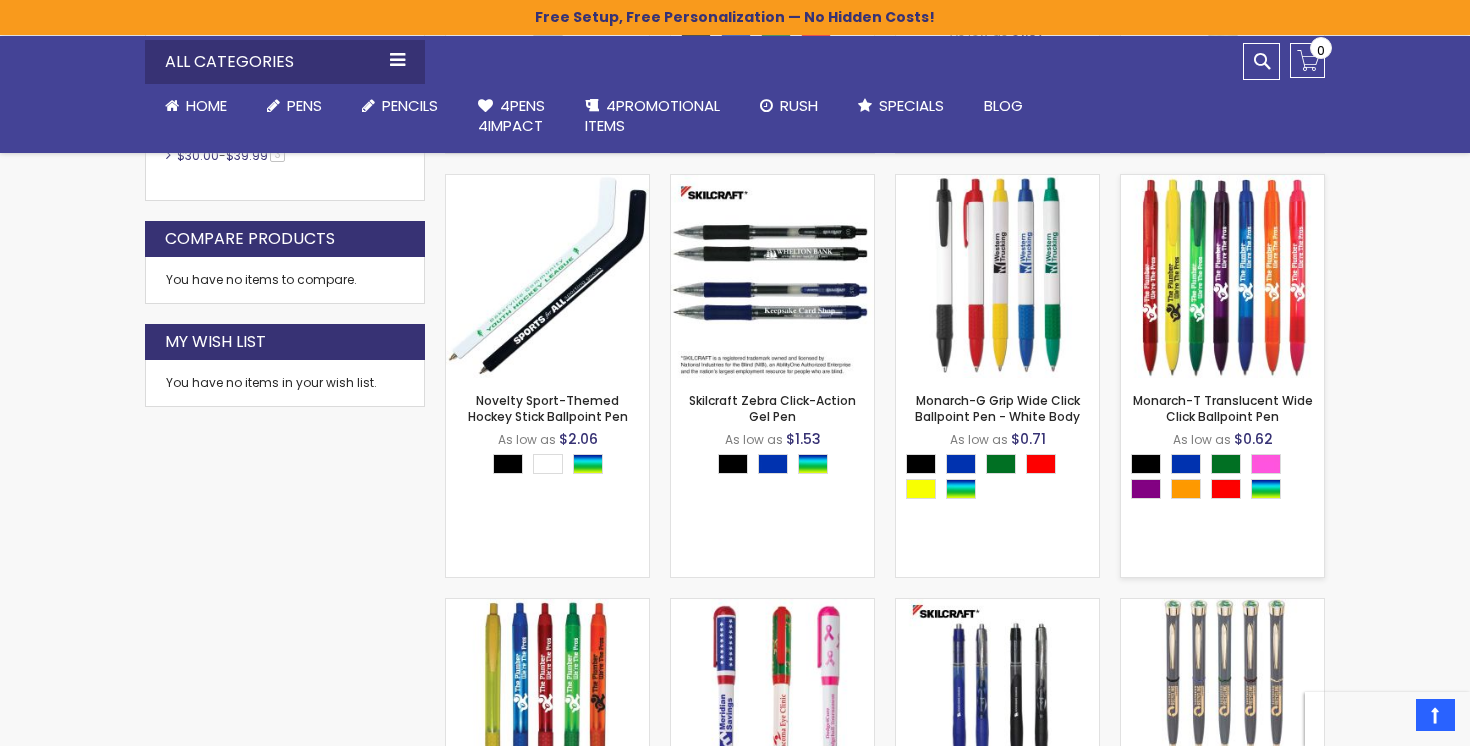 click at bounding box center (1222, 276) 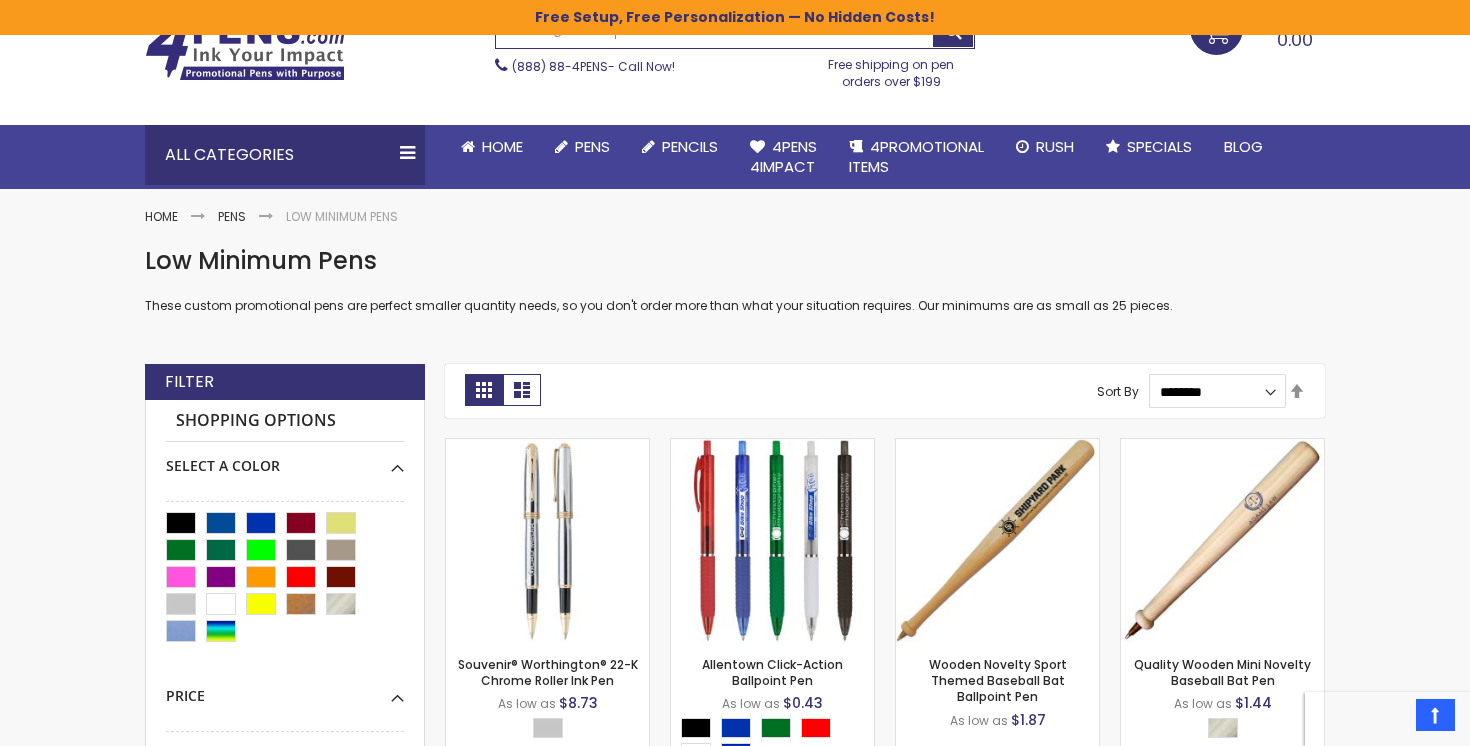 scroll, scrollTop: 55, scrollLeft: 0, axis: vertical 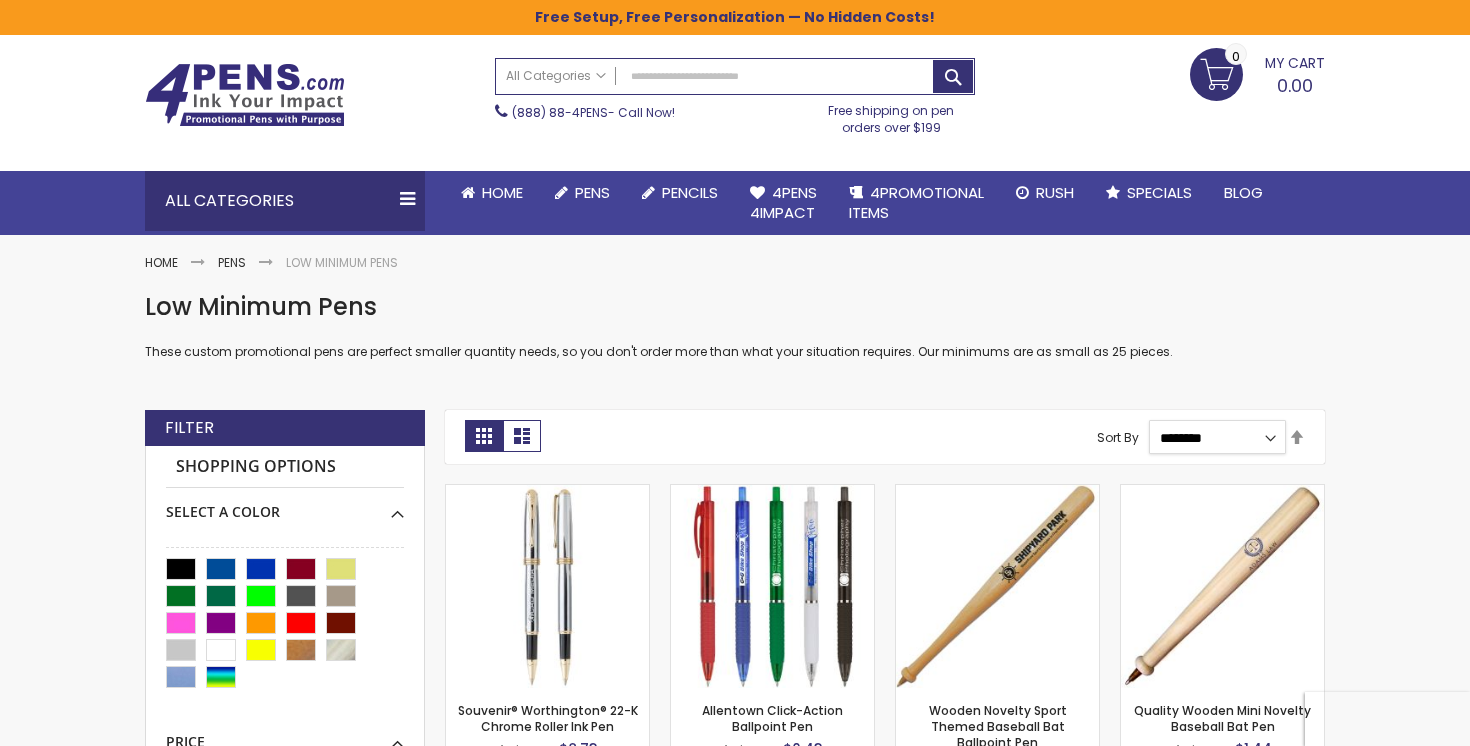 click on "**********" at bounding box center (1218, 437) 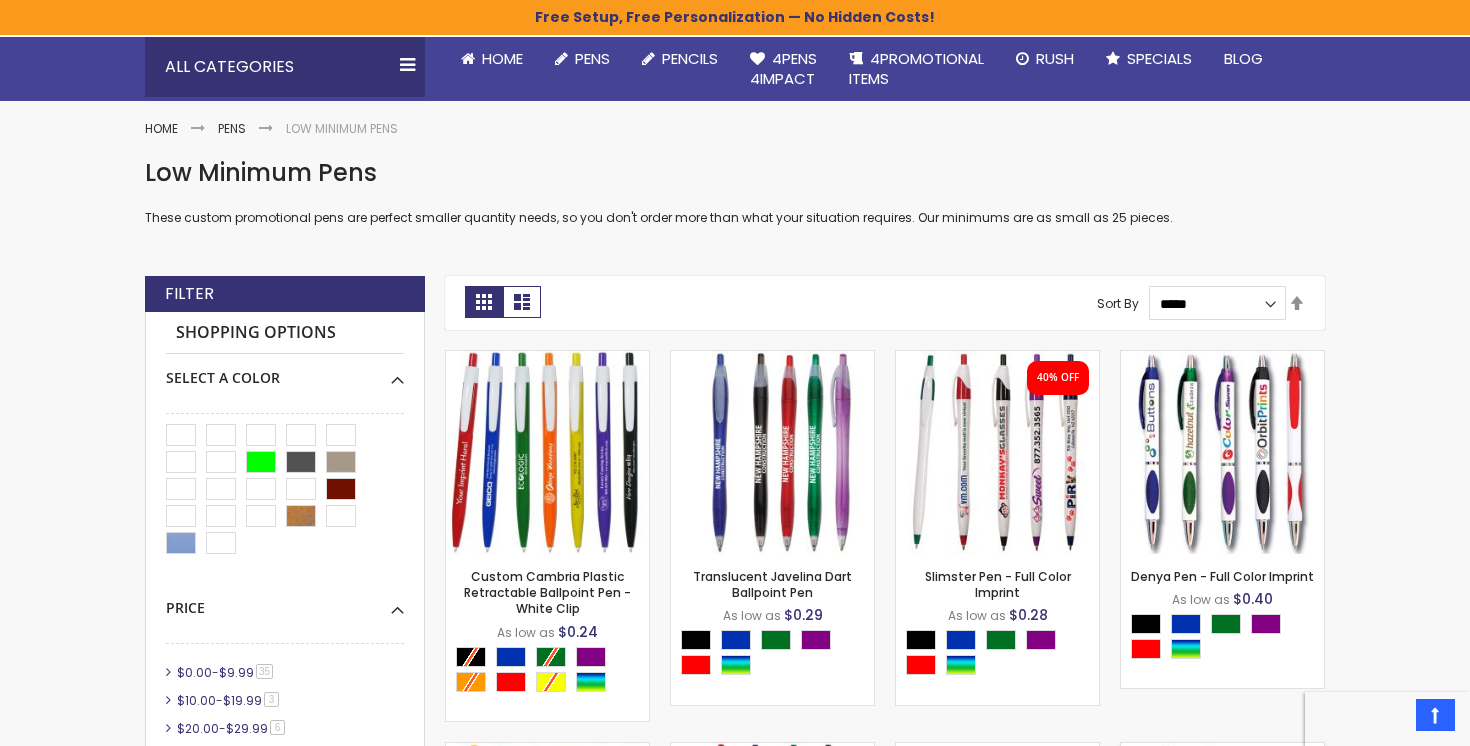 scroll, scrollTop: 182, scrollLeft: 0, axis: vertical 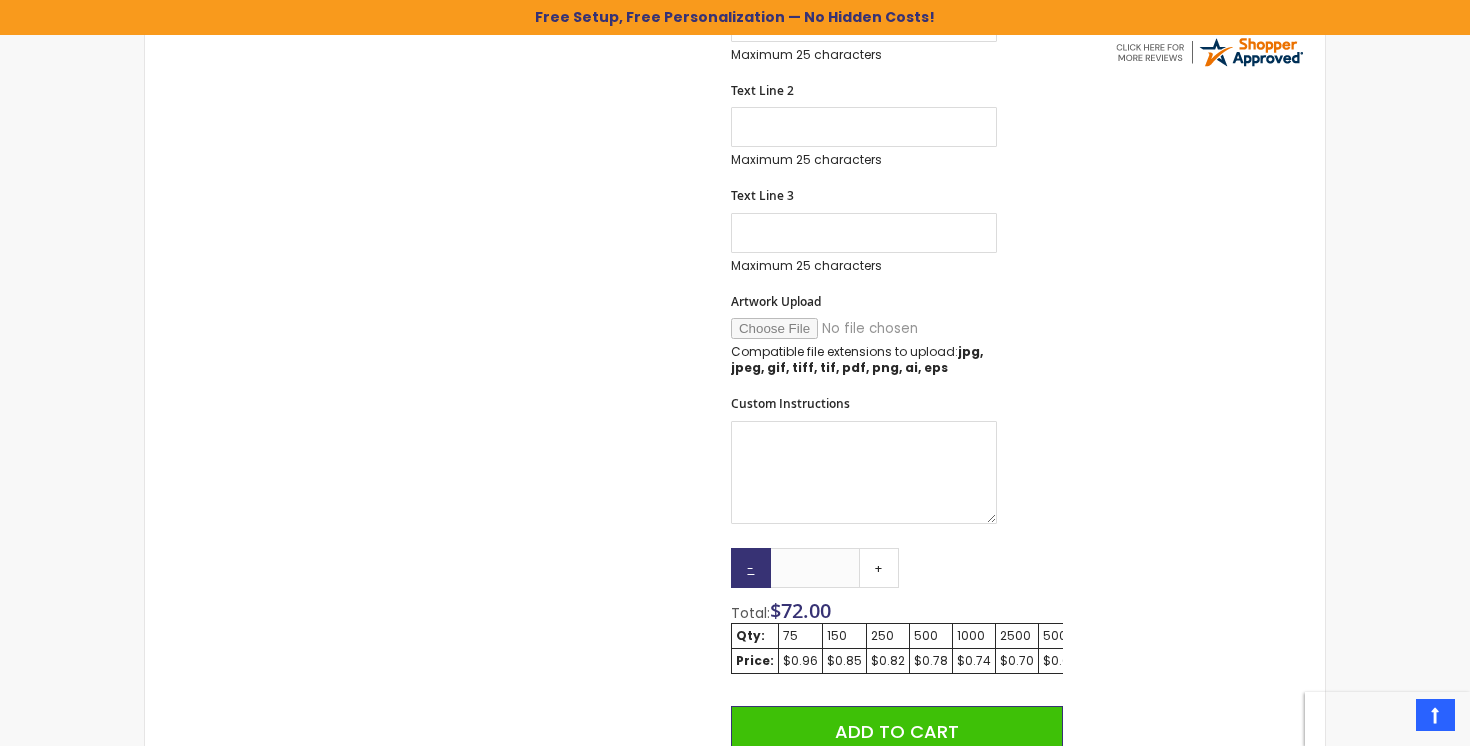 click on "-" at bounding box center [751, 568] 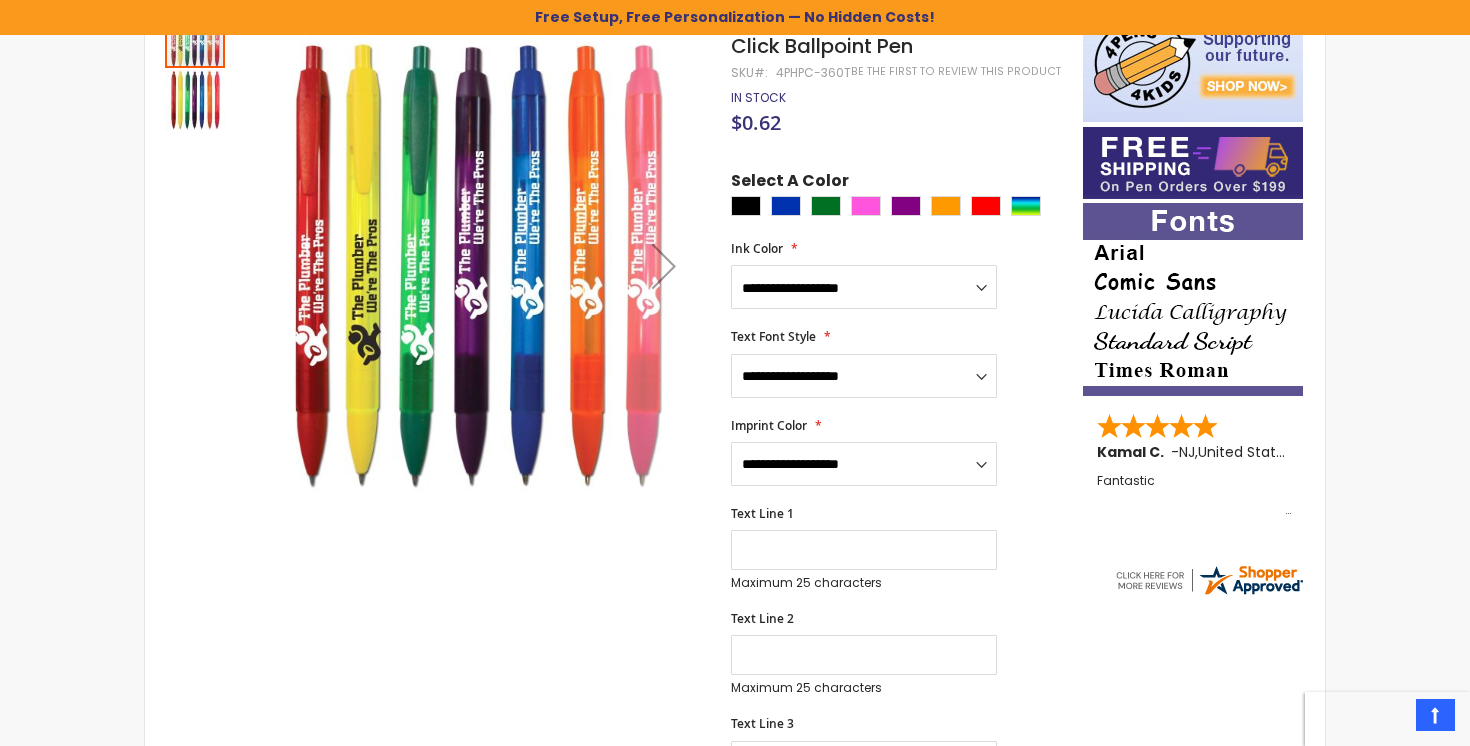 scroll, scrollTop: 0, scrollLeft: 0, axis: both 